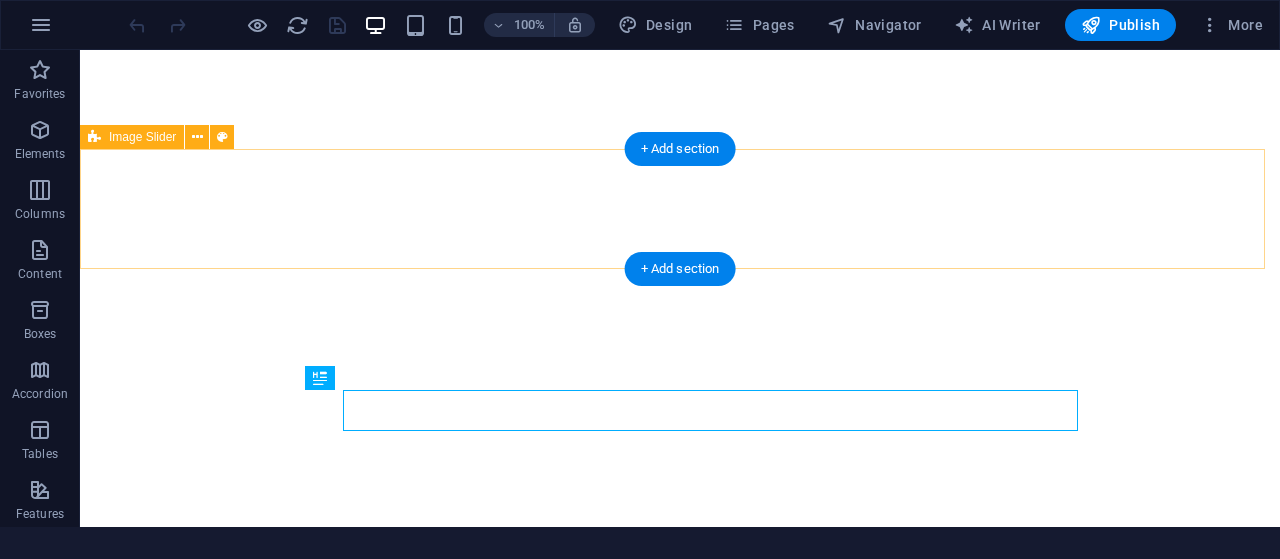 scroll, scrollTop: 0, scrollLeft: 0, axis: both 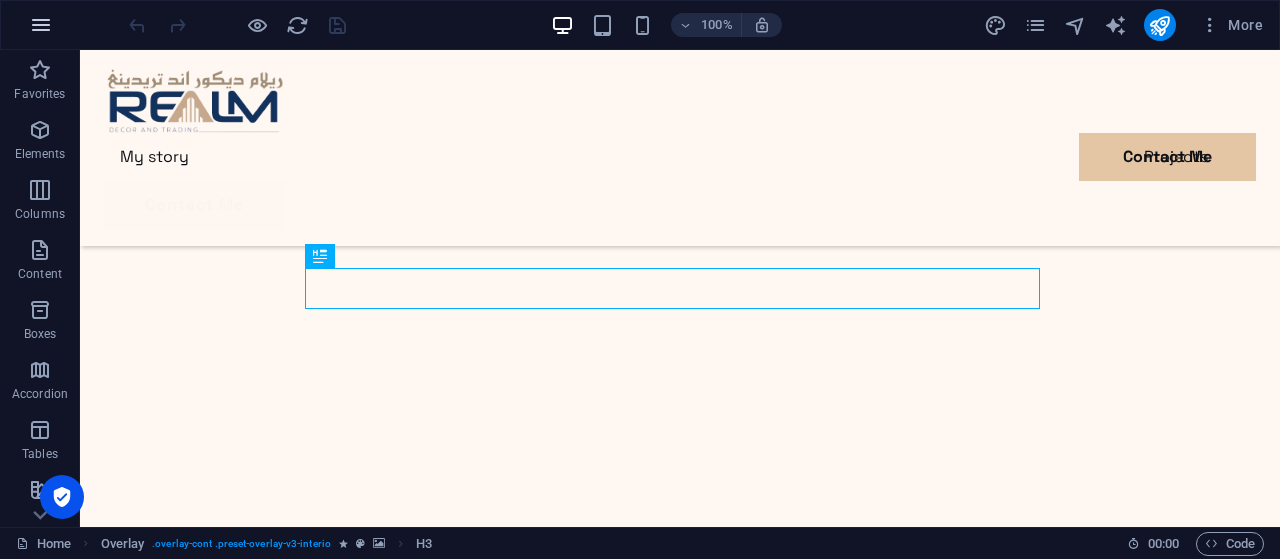 click at bounding box center (41, 25) 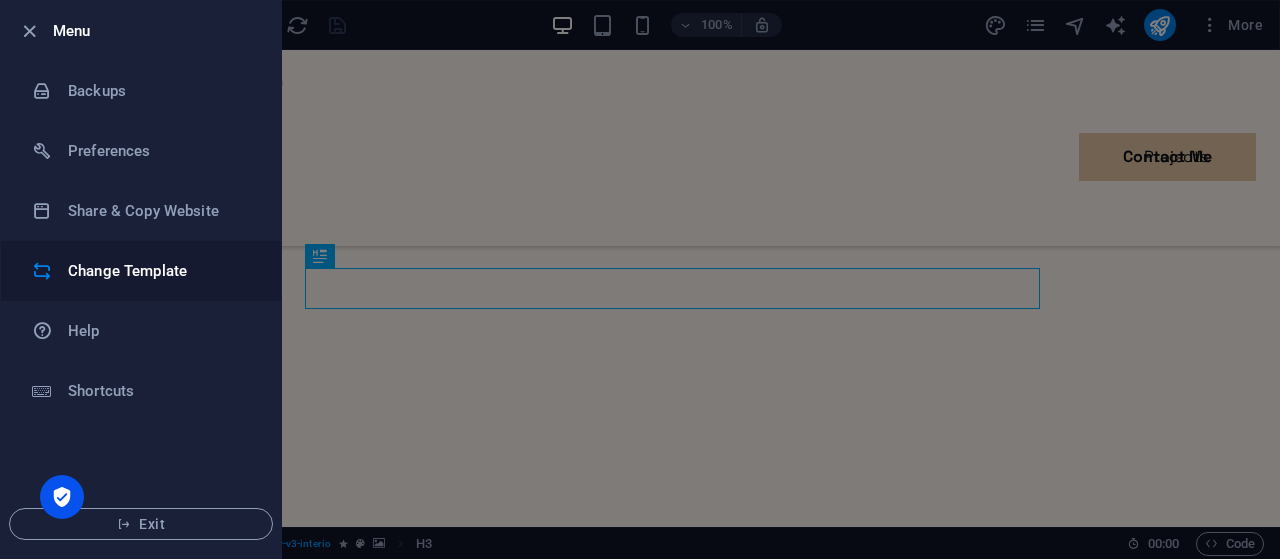 click on "Change Template" at bounding box center (160, 271) 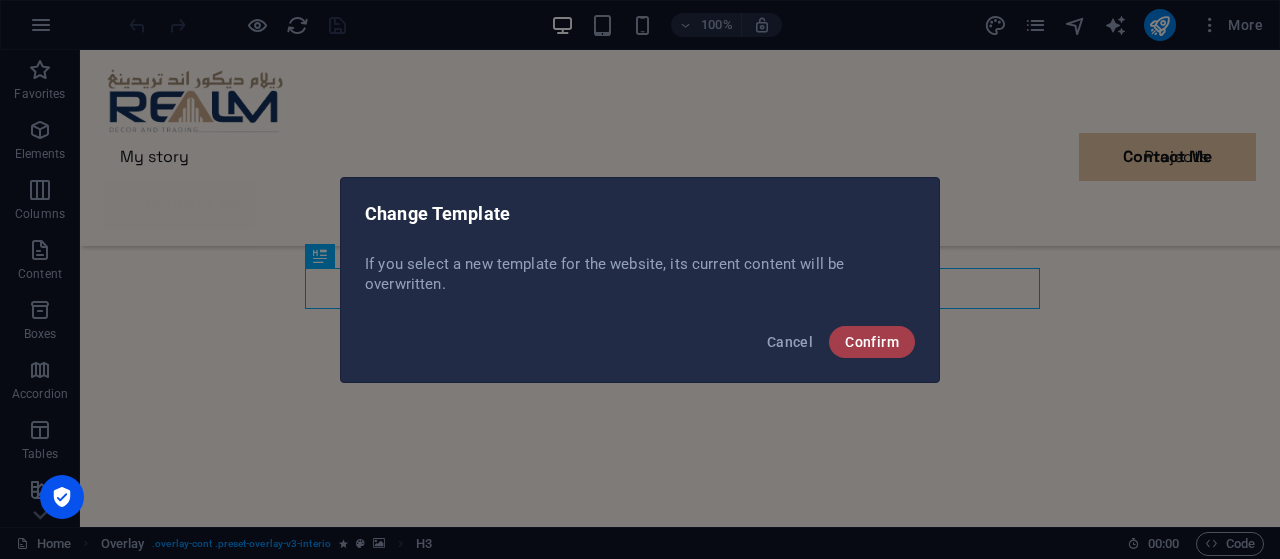 click on "Confirm" at bounding box center [872, 342] 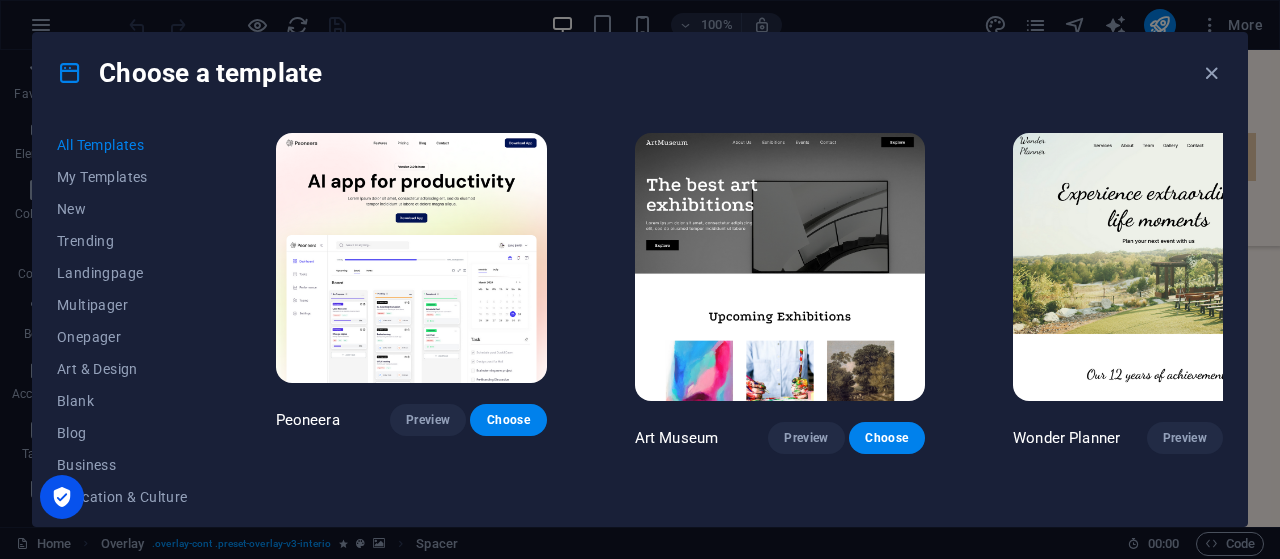 click on "Choose a template" at bounding box center [640, 73] 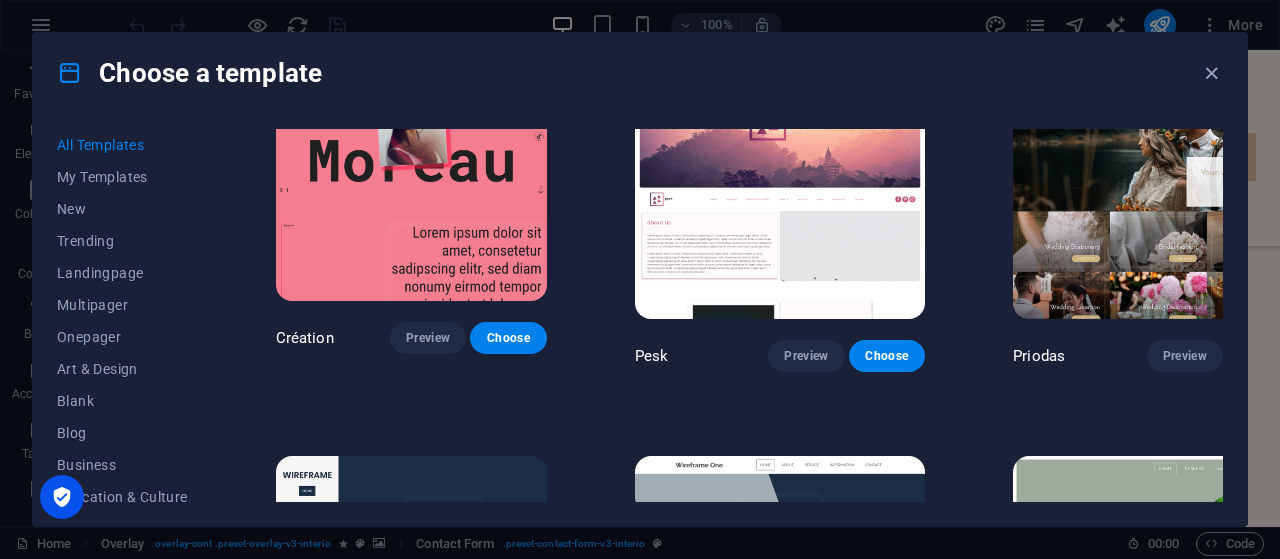 scroll, scrollTop: 6046, scrollLeft: 0, axis: vertical 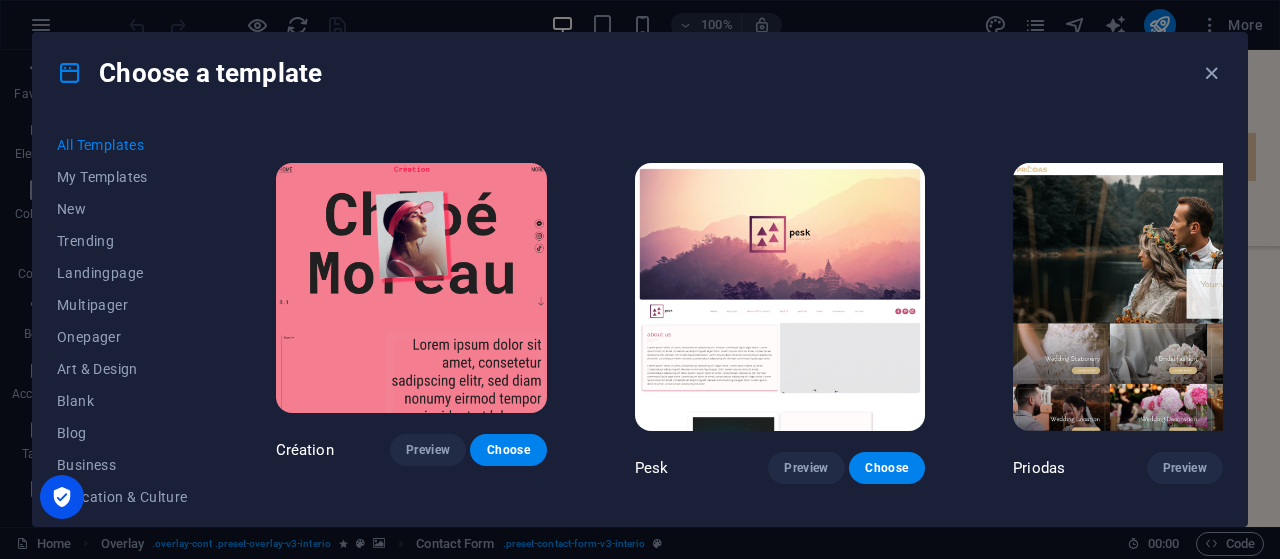 click on "Choose" at bounding box center (509, 859) 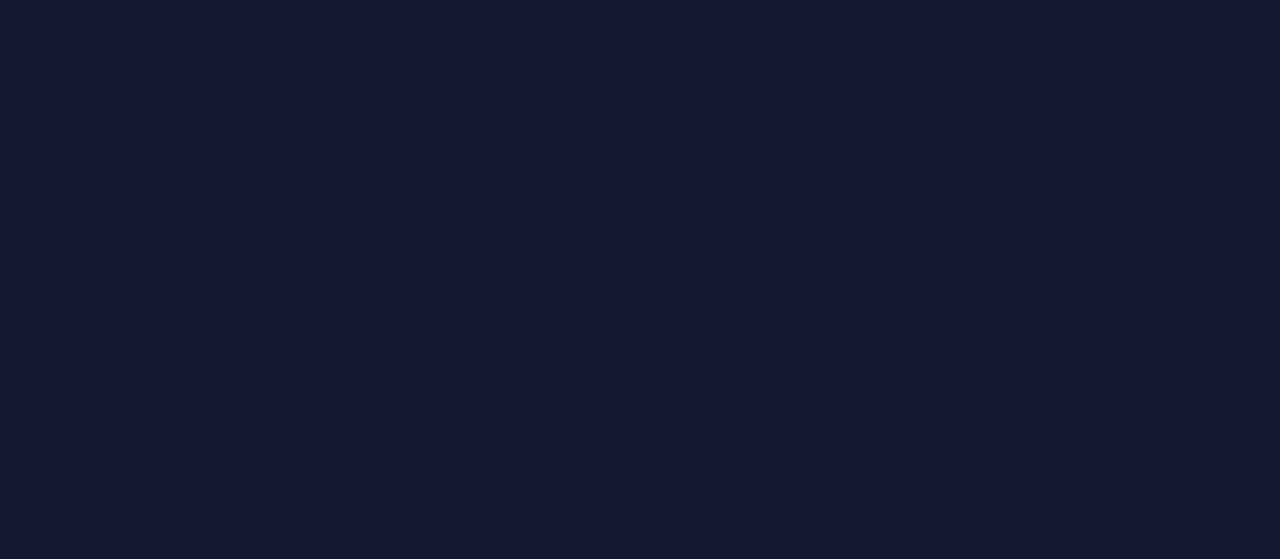 scroll, scrollTop: 0, scrollLeft: 0, axis: both 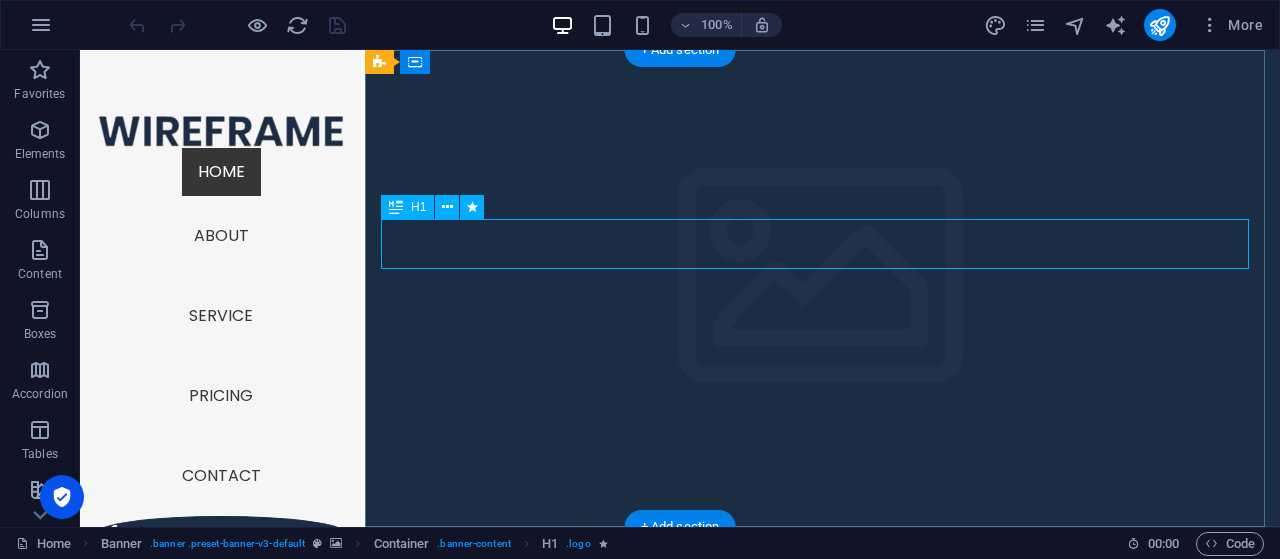 click on "Wireframe Sidebar Template" at bounding box center (822, 632) 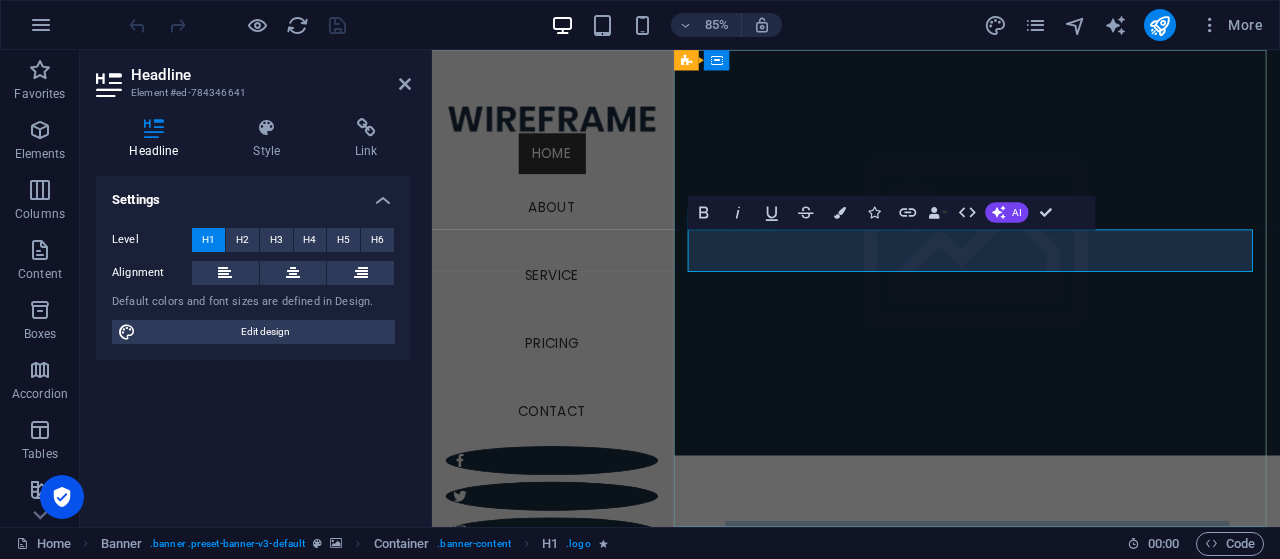 click on "Wireframe Sidebar Template" at bounding box center [1073, 632] 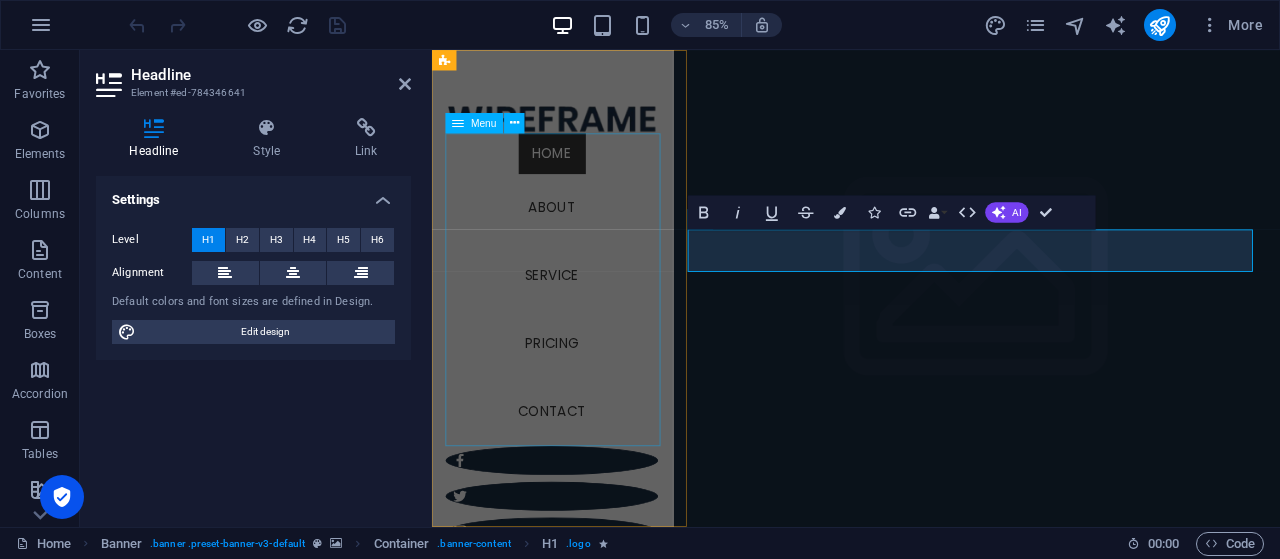 type 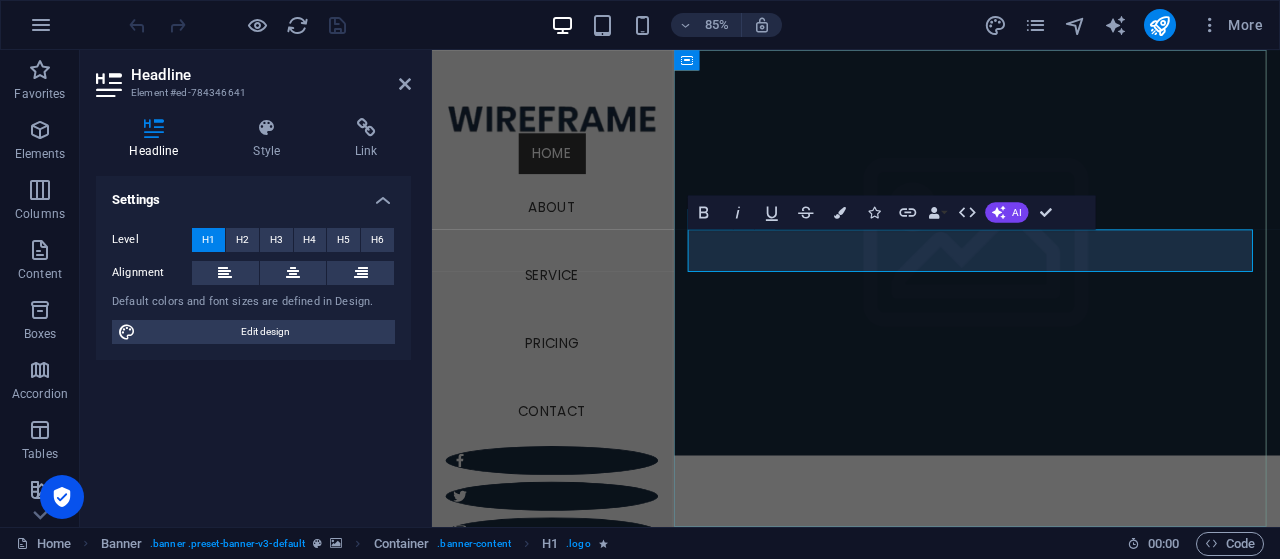 drag, startPoint x: 976, startPoint y: 286, endPoint x: 940, endPoint y: 382, distance: 102.528046 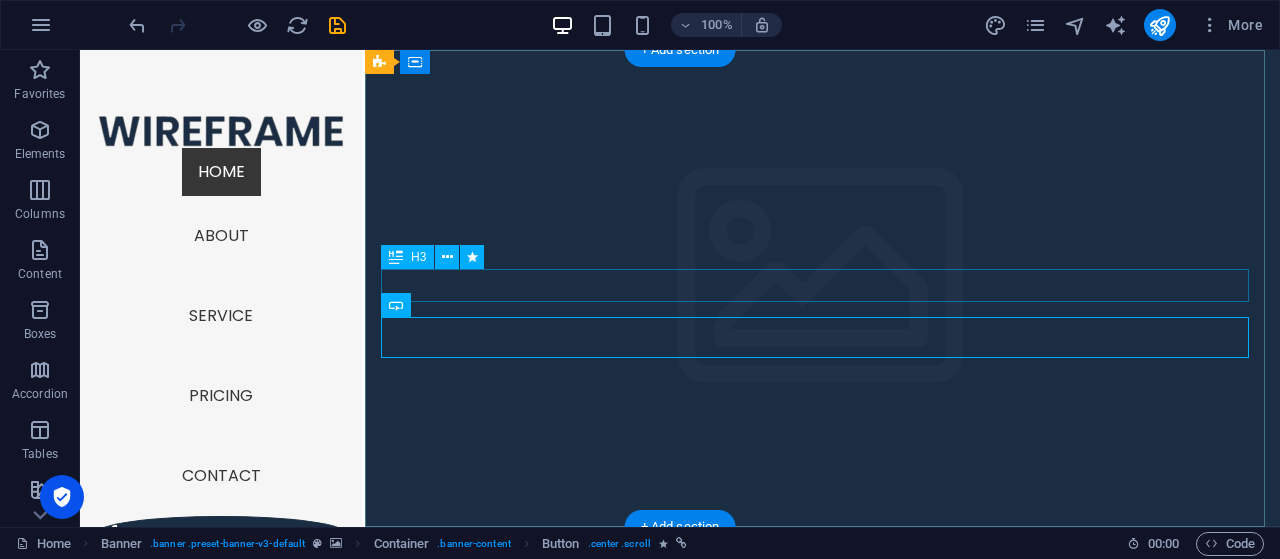 click on "Lorem ipsum dolor sit amet" at bounding box center [822, 673] 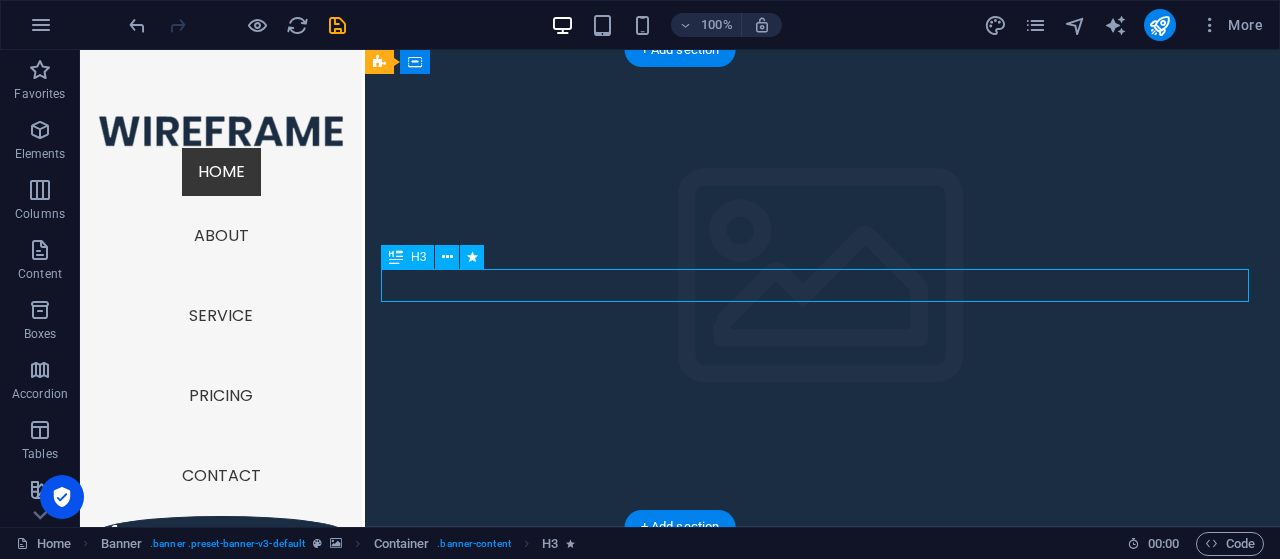 click on "Lorem ipsum dolor sit amet" at bounding box center (822, 673) 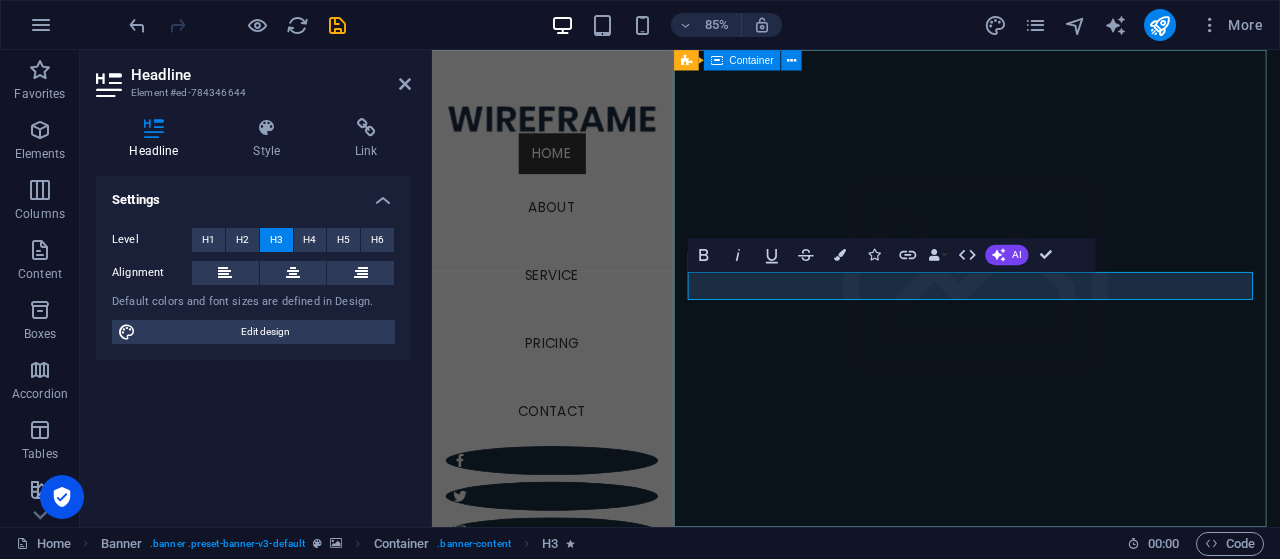 click on "Realm Decor and Trading Designs That Speak. Spaces That Feel. Learn more" at bounding box center (1073, 760) 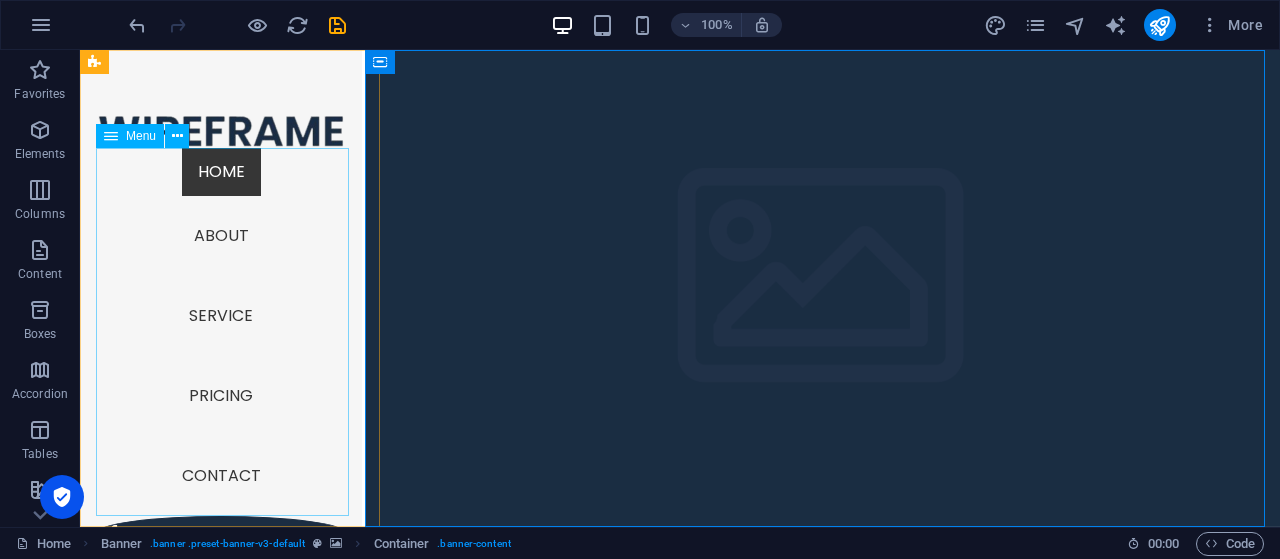 click on "Home About Service Pricing Contact" at bounding box center (221, 332) 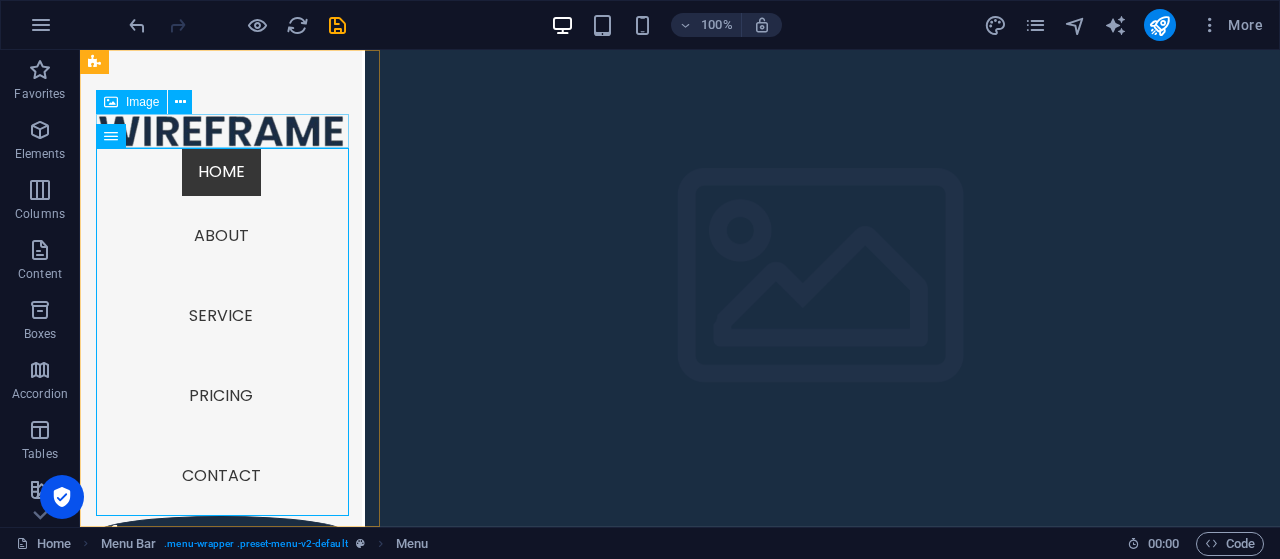 click at bounding box center (221, 131) 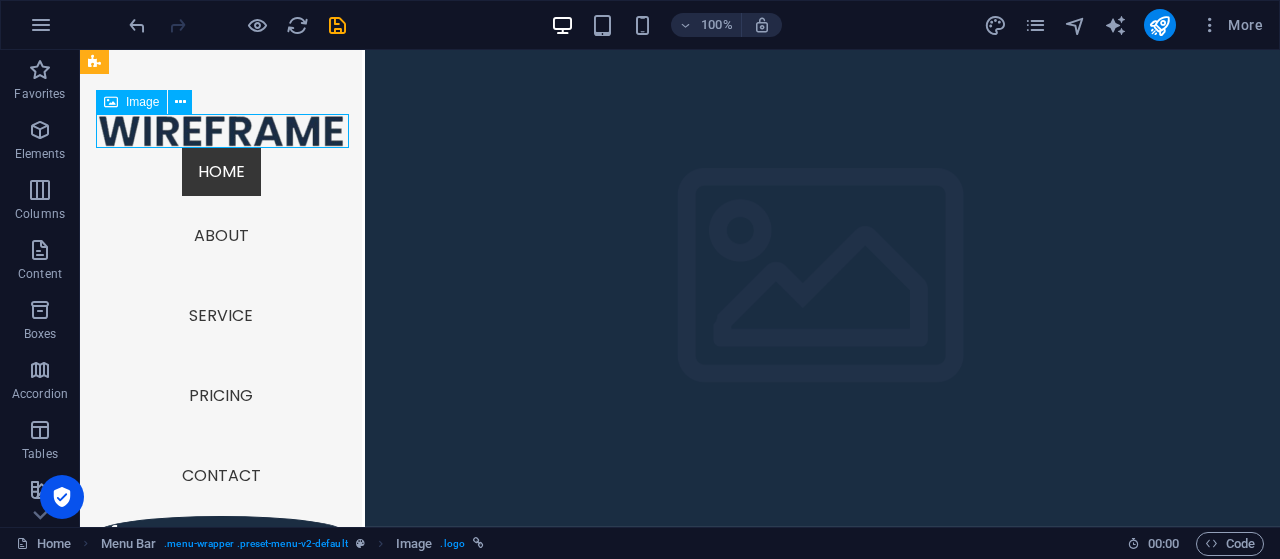 click at bounding box center (221, 131) 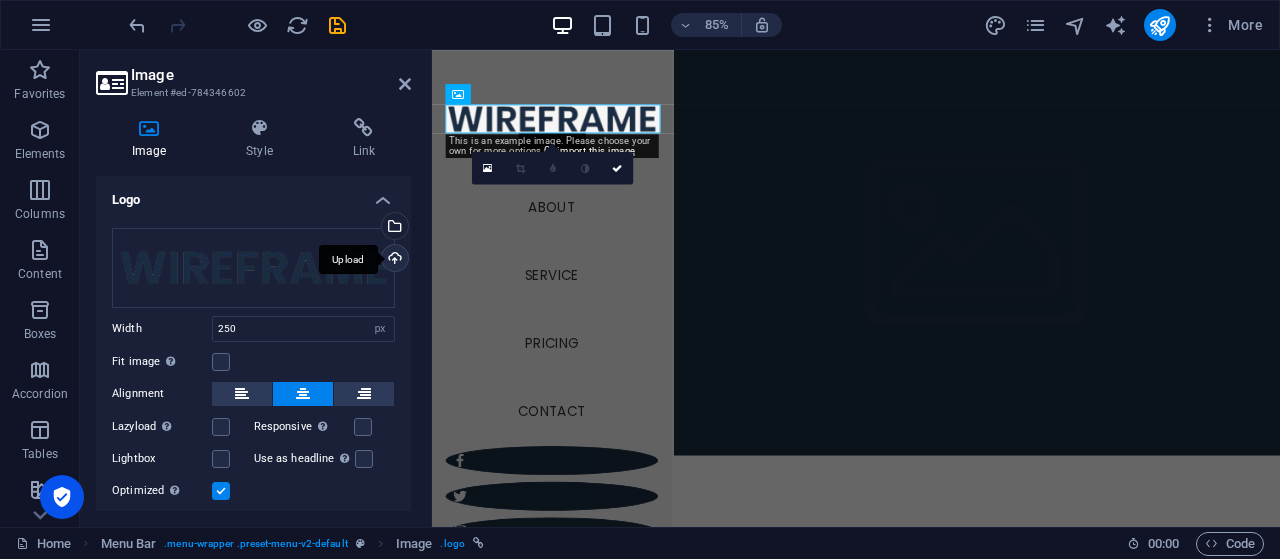 click on "Upload" at bounding box center [393, 260] 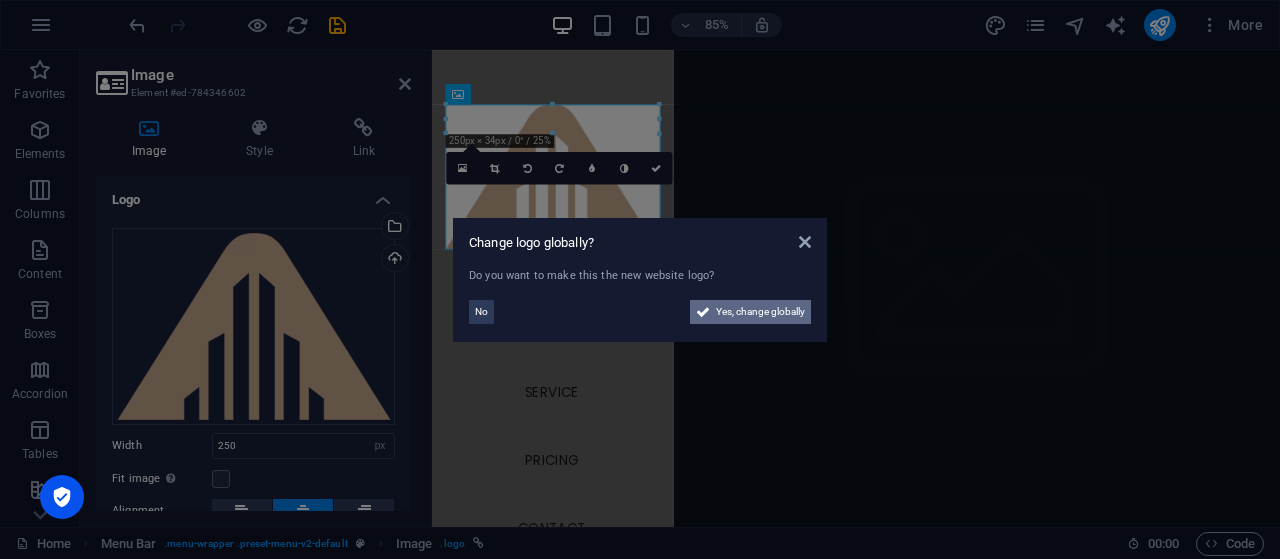 click on "Yes, change globally" at bounding box center [760, 312] 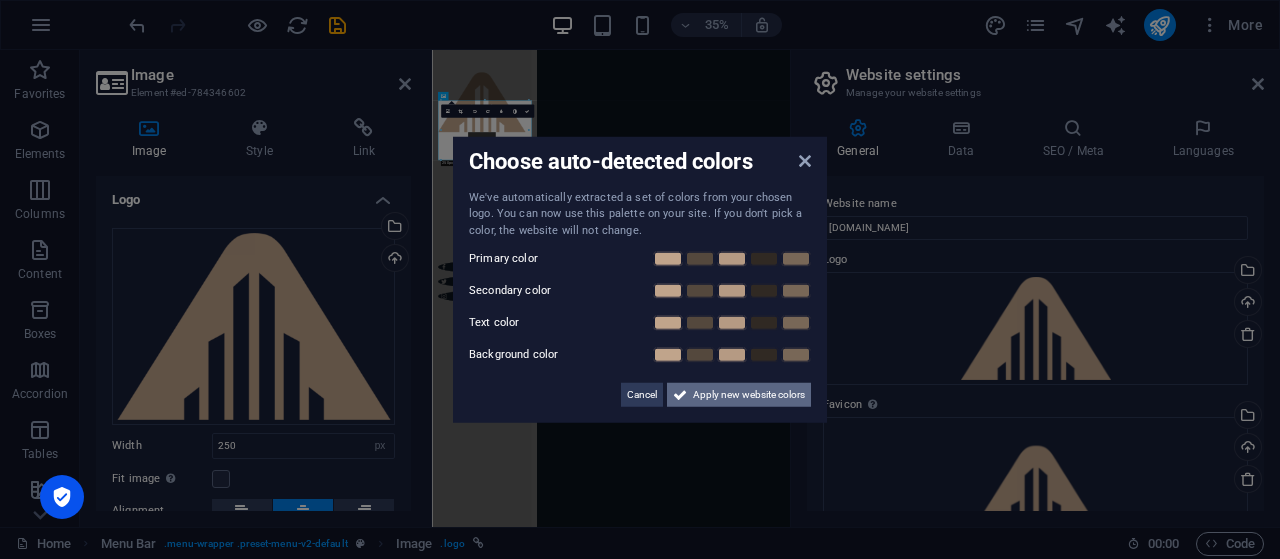 click on "Apply new website colors" at bounding box center (749, 395) 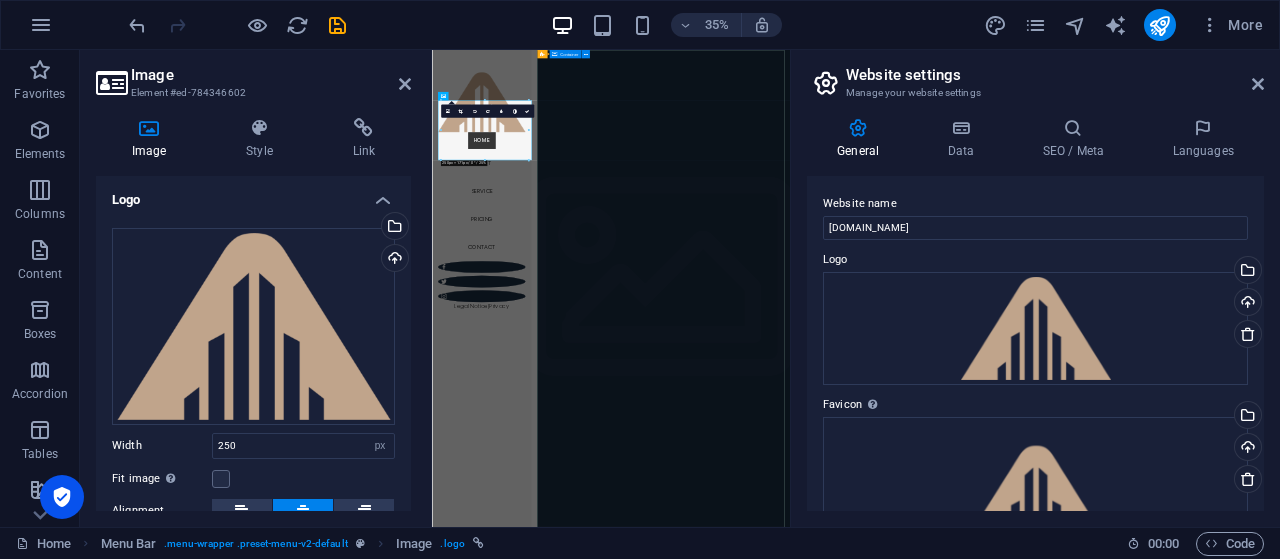 click on "Realm Decor and Trading Designs That Speak. Spaces That Feel. Learn more" at bounding box center [1093, 1563] 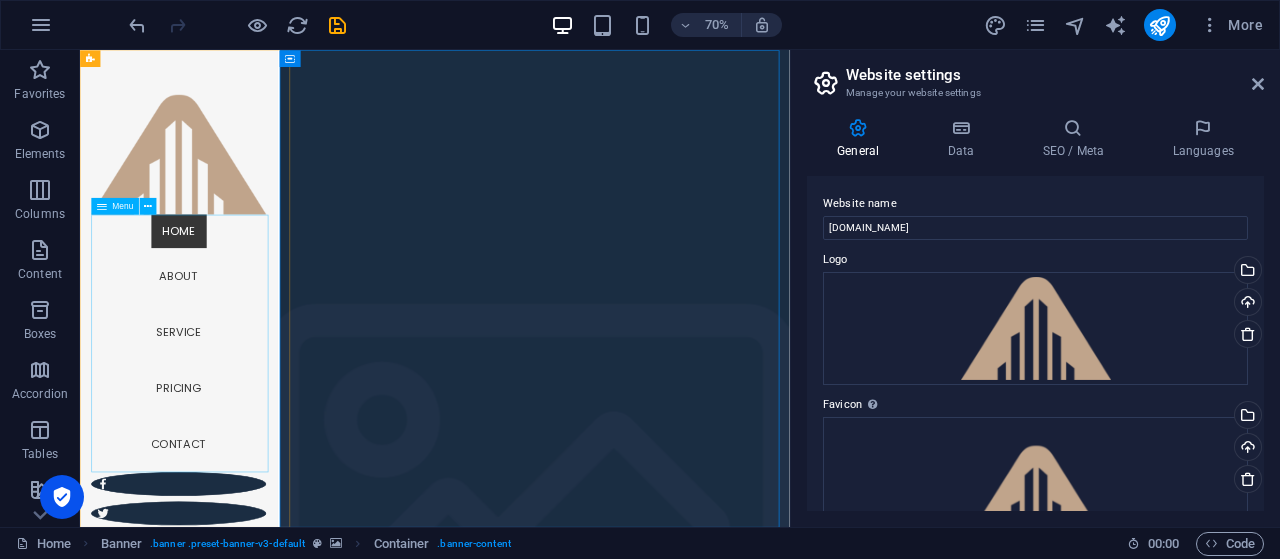 click on "Home About Service Pricing Contact" at bounding box center [221, 469] 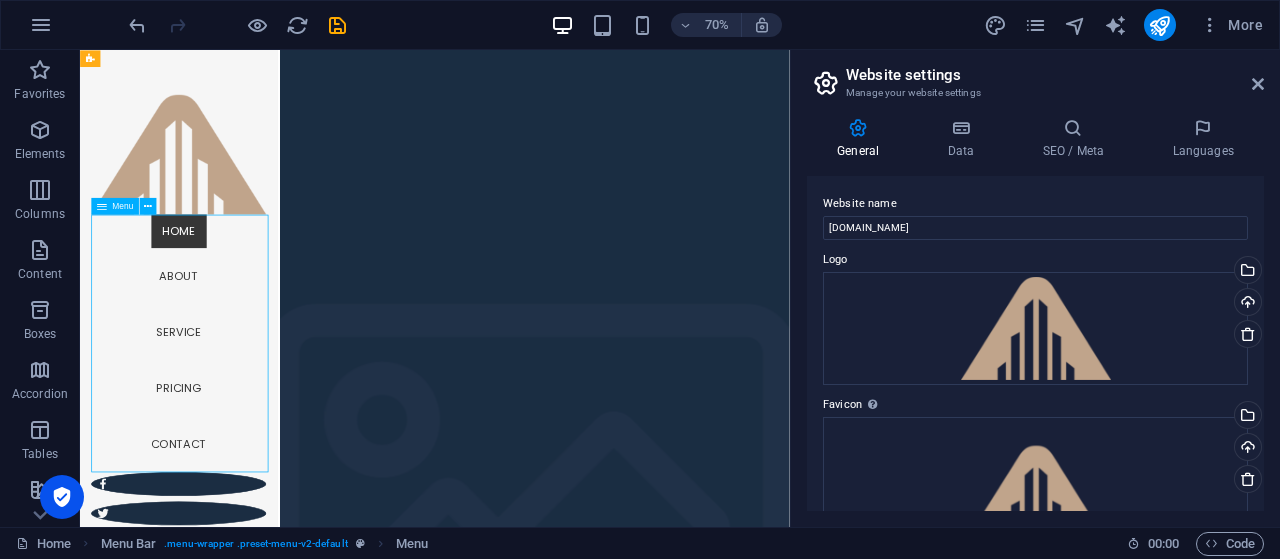 click on "Home About Service Pricing Contact" at bounding box center [221, 469] 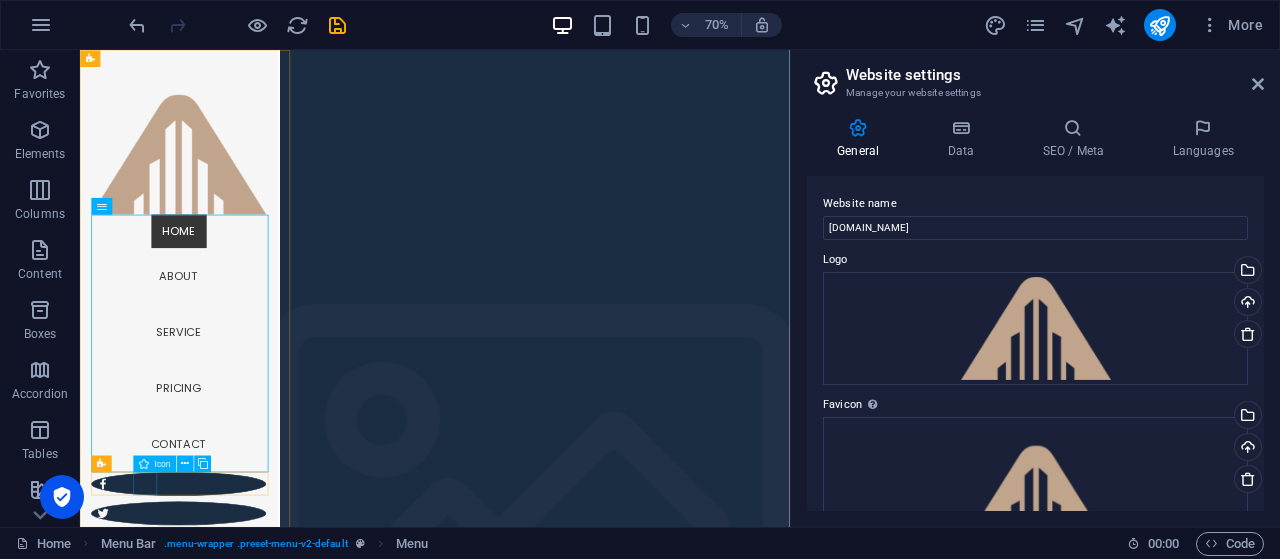 click at bounding box center [221, 670] 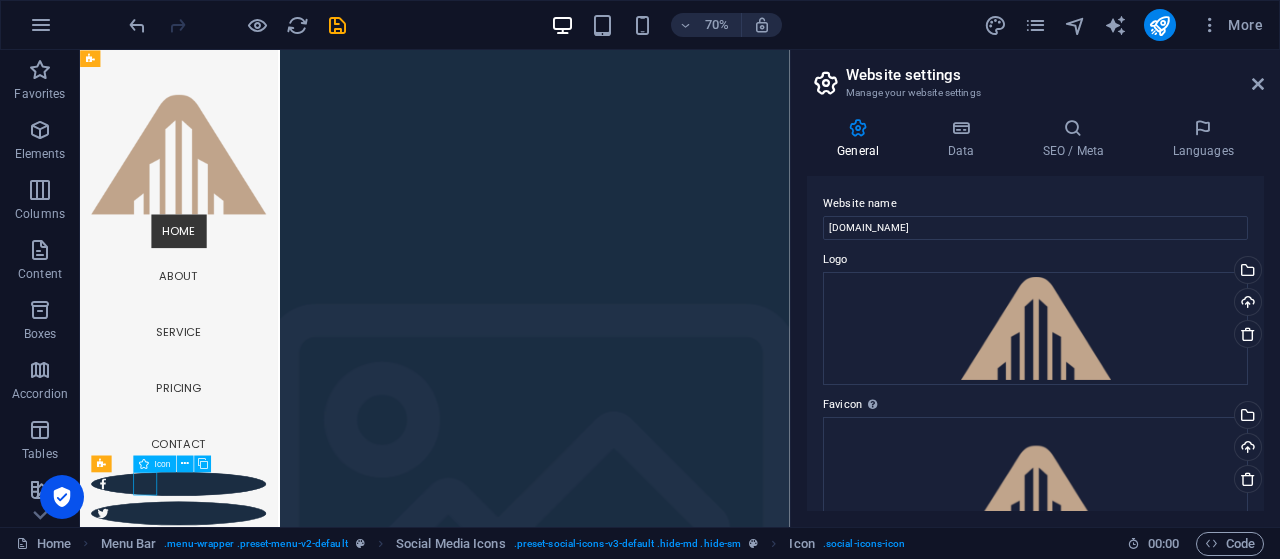 click at bounding box center [221, 670] 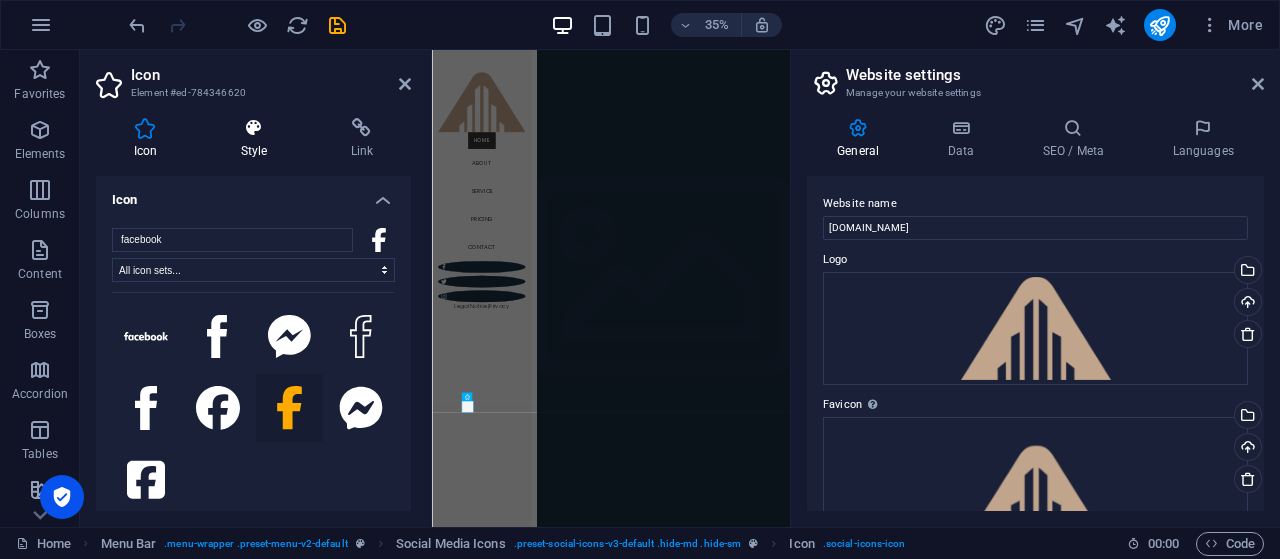 click at bounding box center [254, 128] 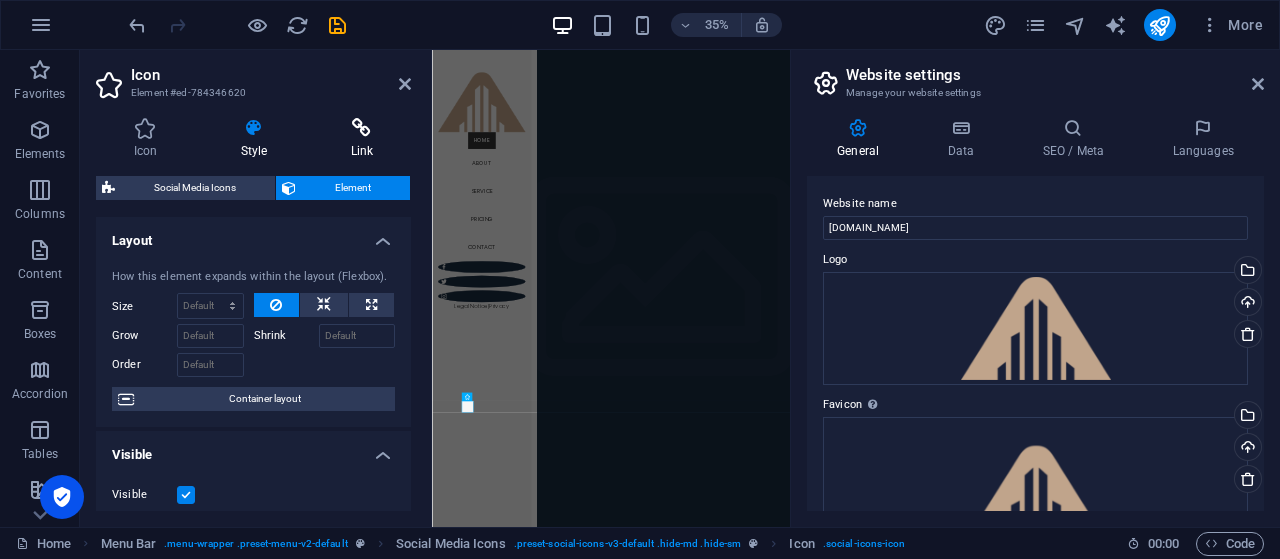 click at bounding box center (362, 128) 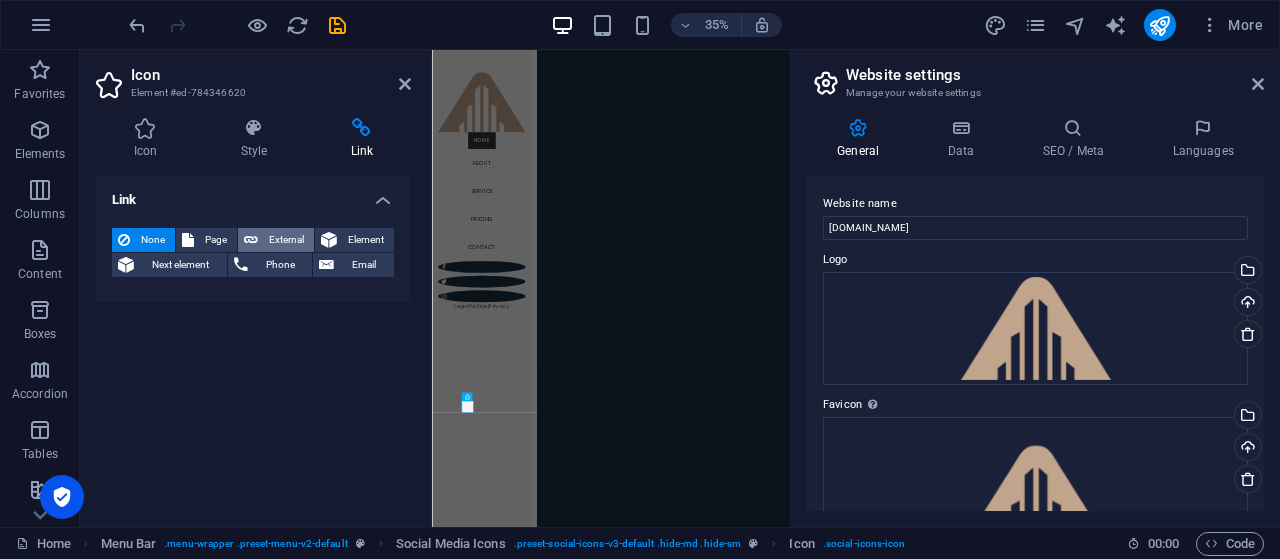 click at bounding box center [251, 240] 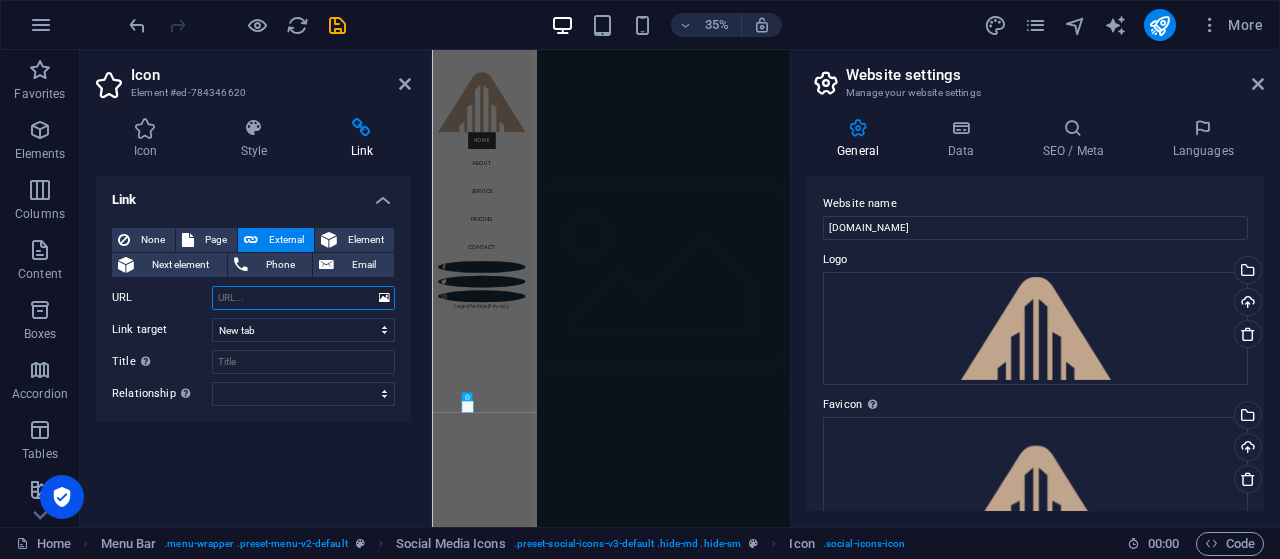 paste on "https://www.facebook.com/RealmDoha" 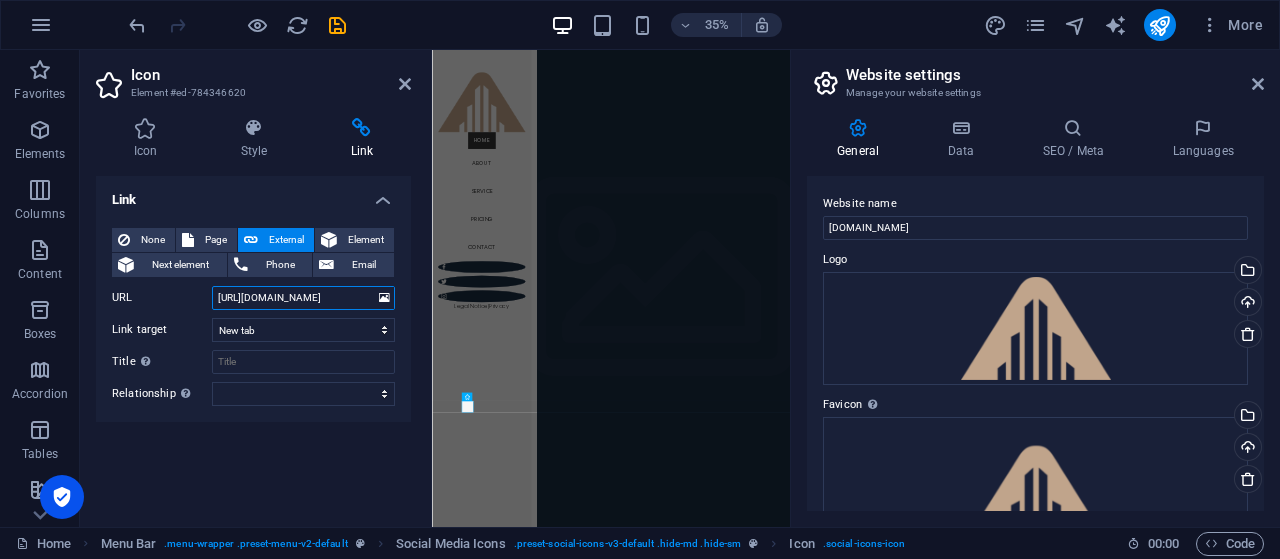 scroll, scrollTop: 0, scrollLeft: 24, axis: horizontal 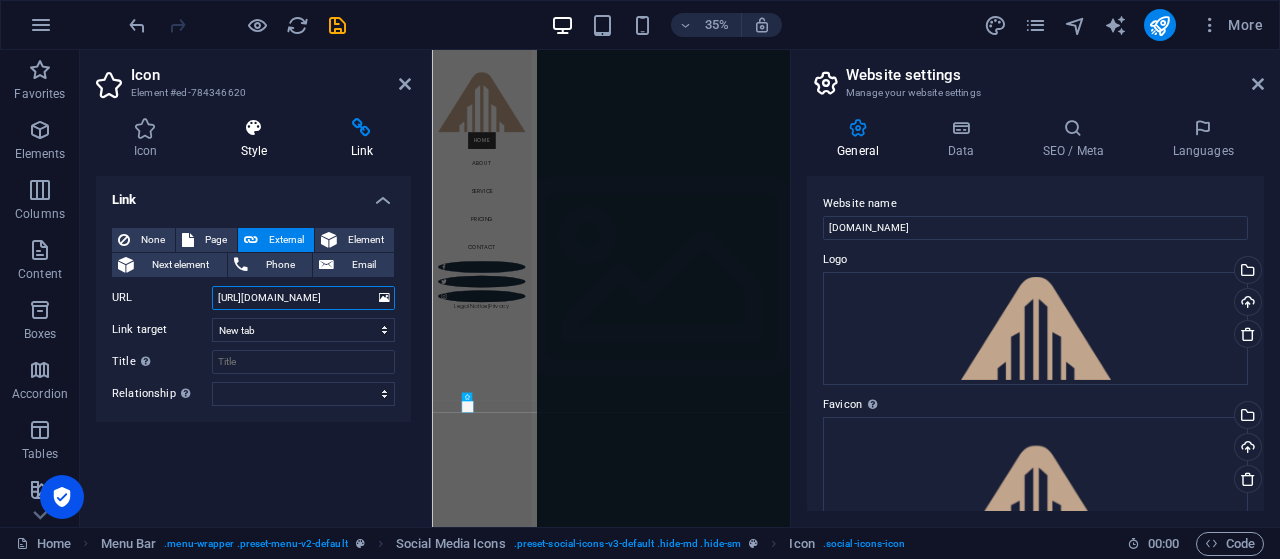 type on "https://www.facebook.com/RealmDoha" 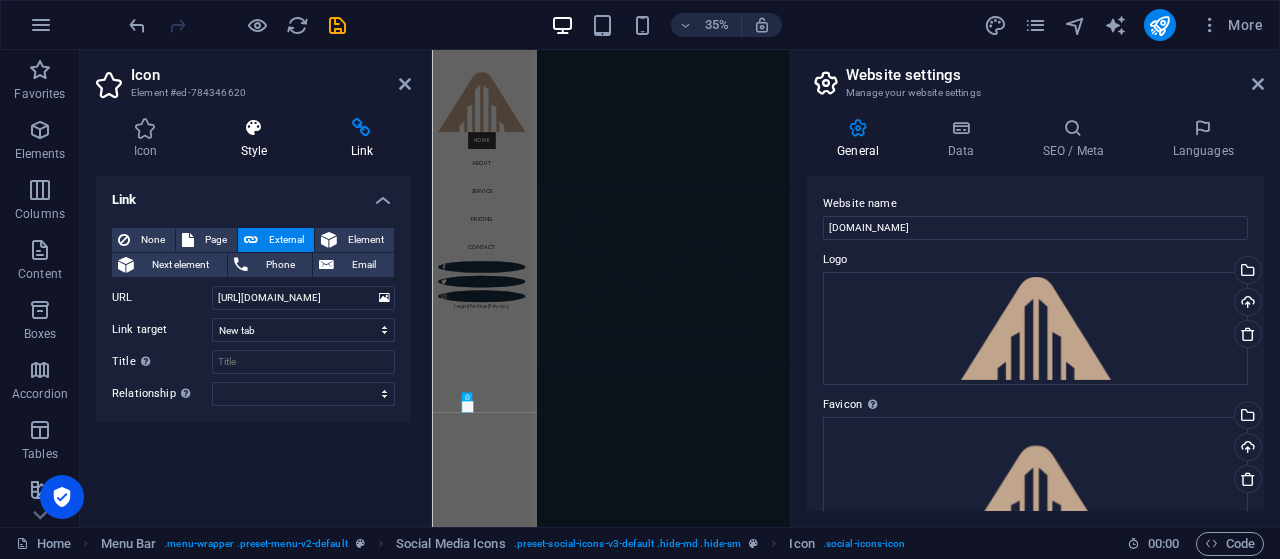 scroll, scrollTop: 0, scrollLeft: 0, axis: both 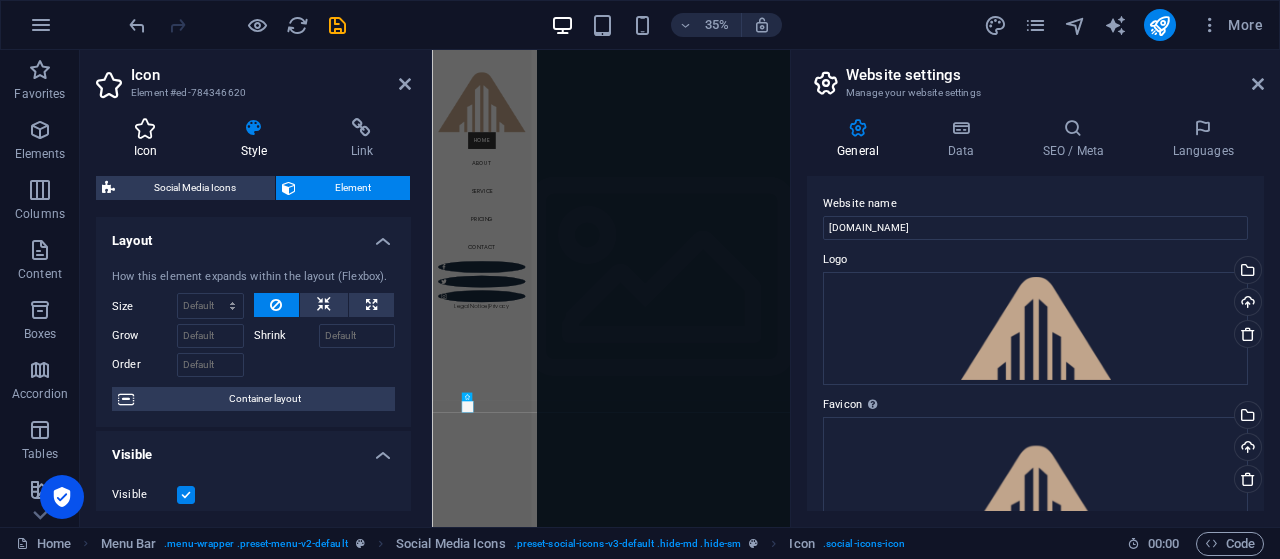 click on "Icon" at bounding box center (149, 139) 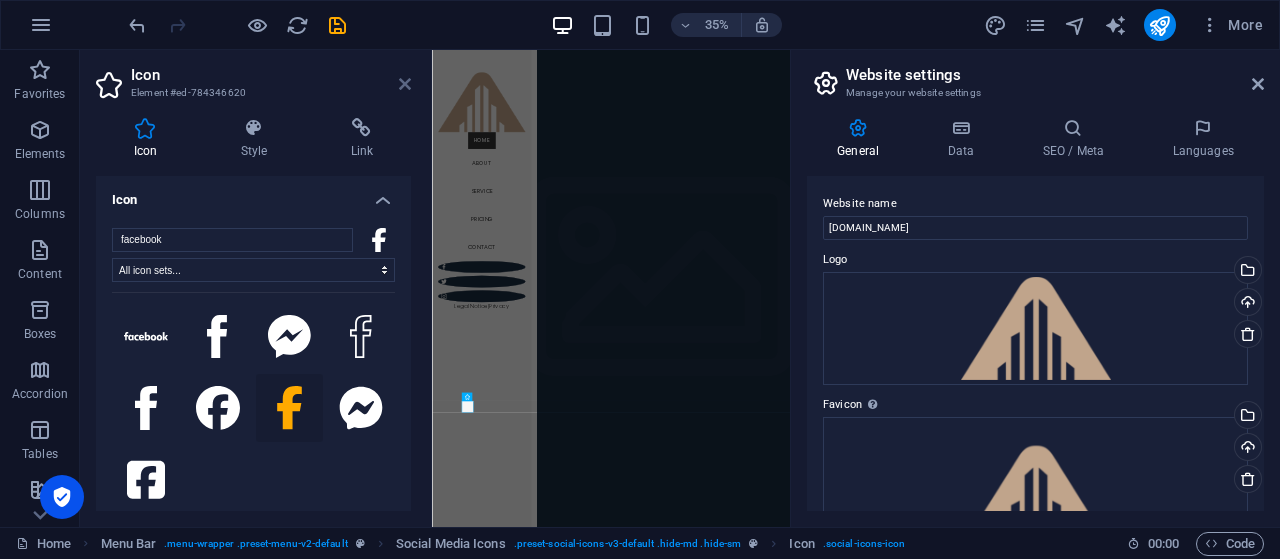 click at bounding box center [405, 84] 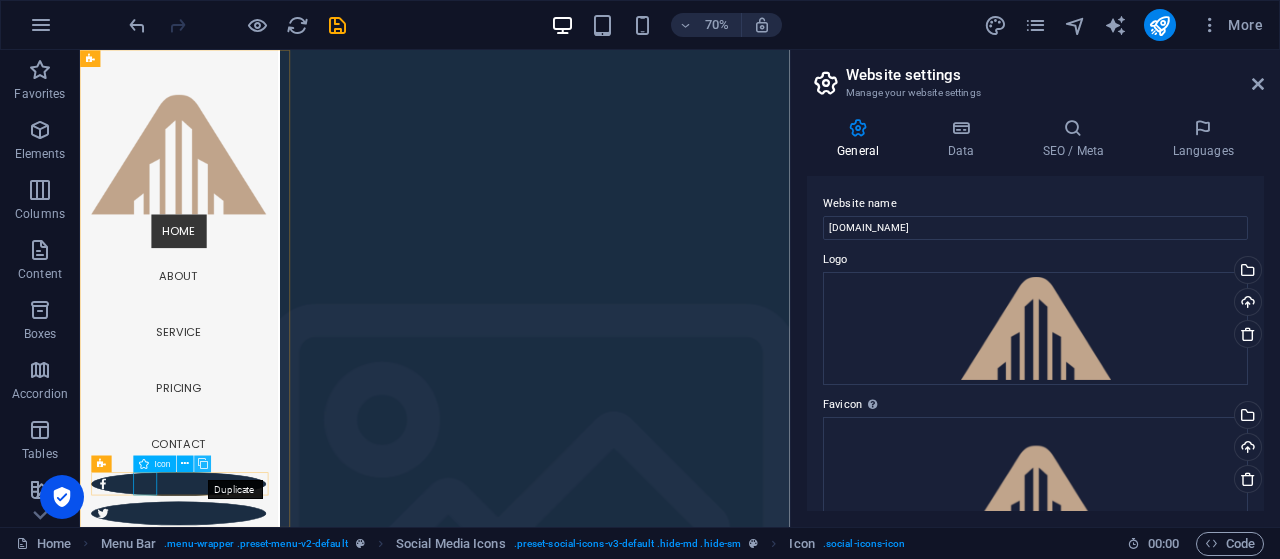 click at bounding box center [203, 463] 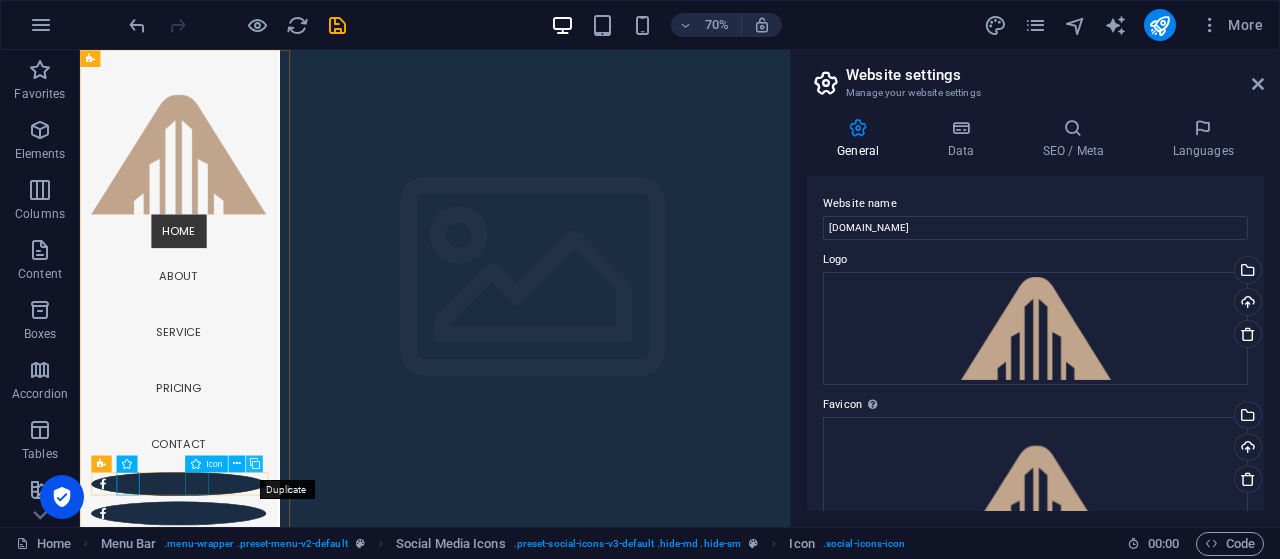 click at bounding box center (254, 463) 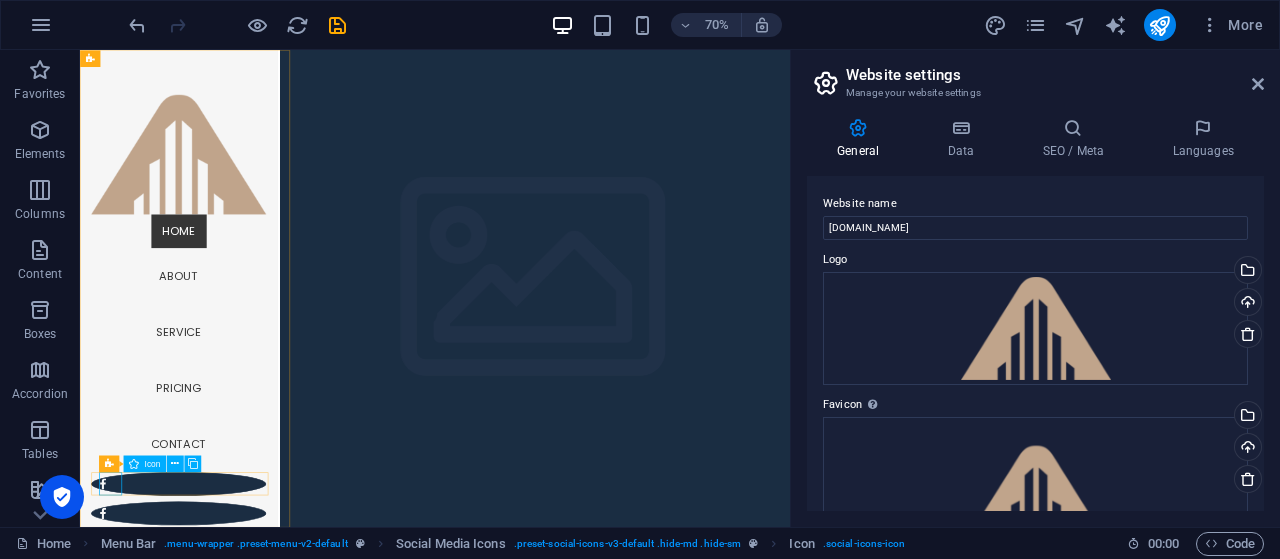 click at bounding box center [221, 670] 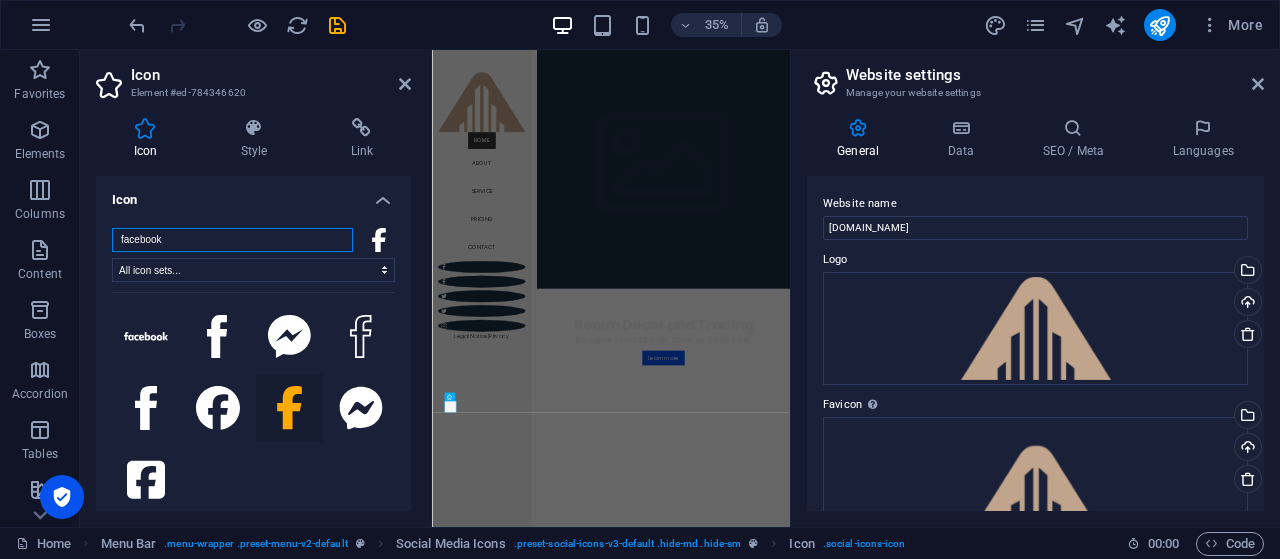 click on "facebook" at bounding box center [232, 240] 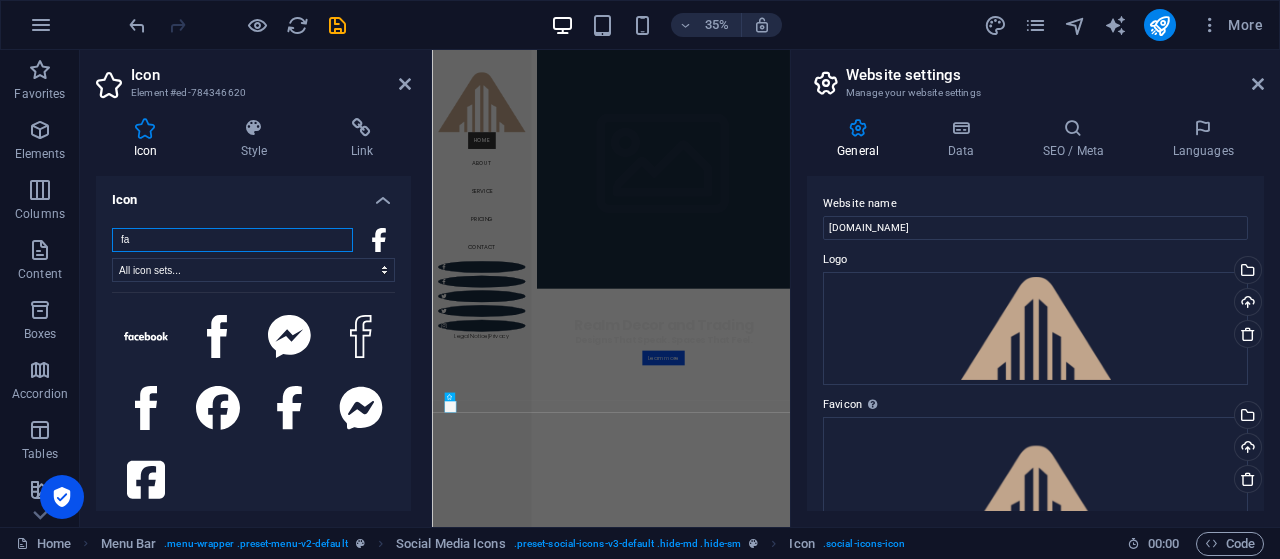 type on "f" 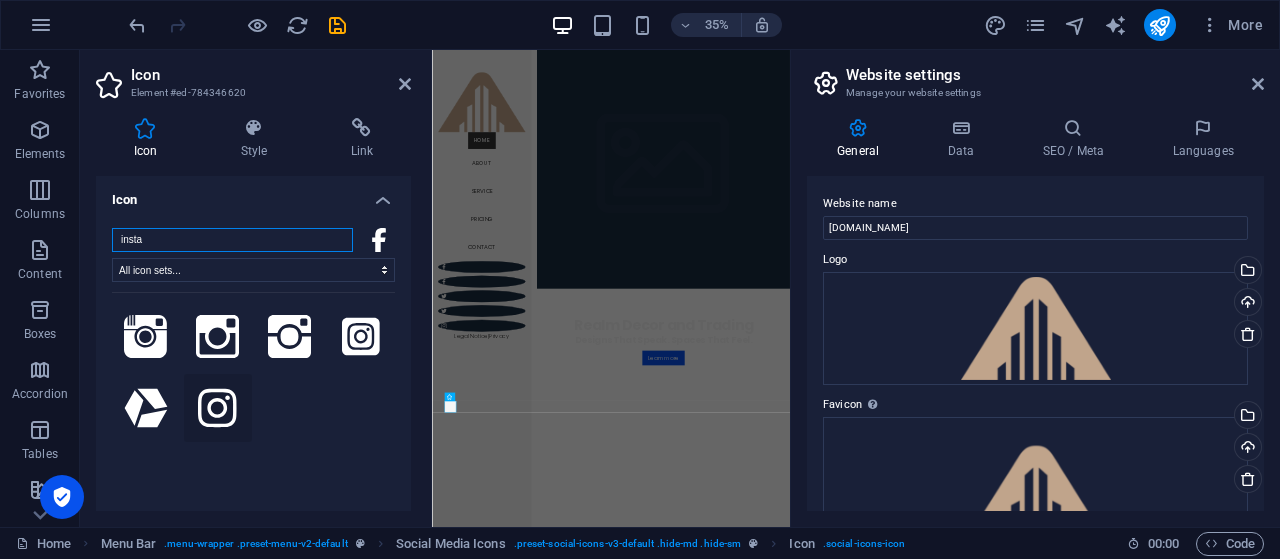 type on "insta" 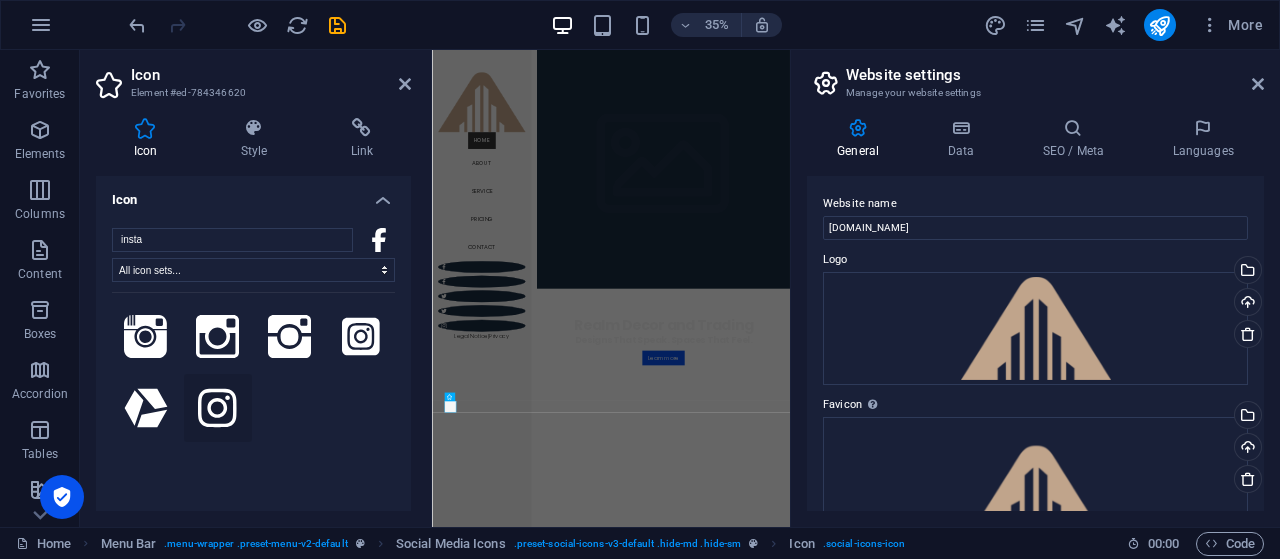 click 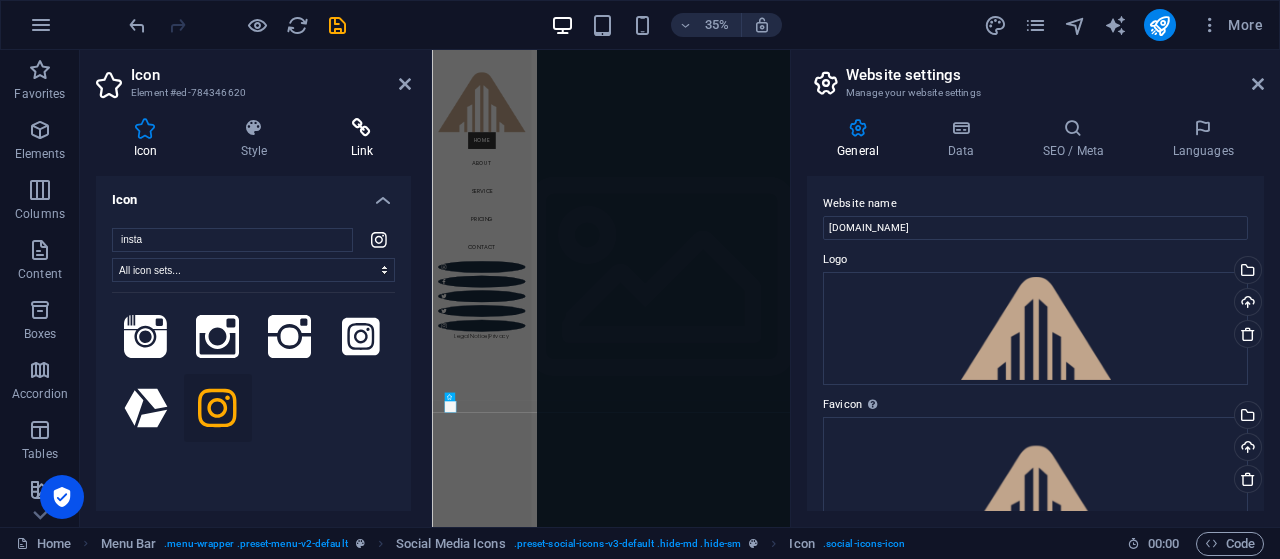 click at bounding box center [362, 128] 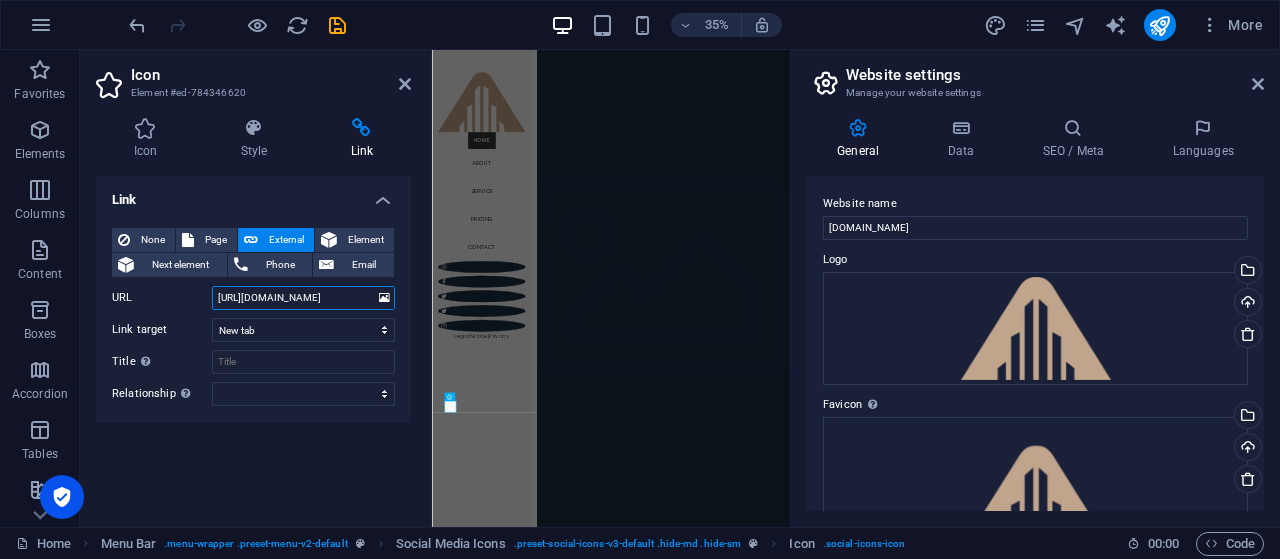 click on "https://www.facebook.com/RealmDoha" at bounding box center [303, 298] 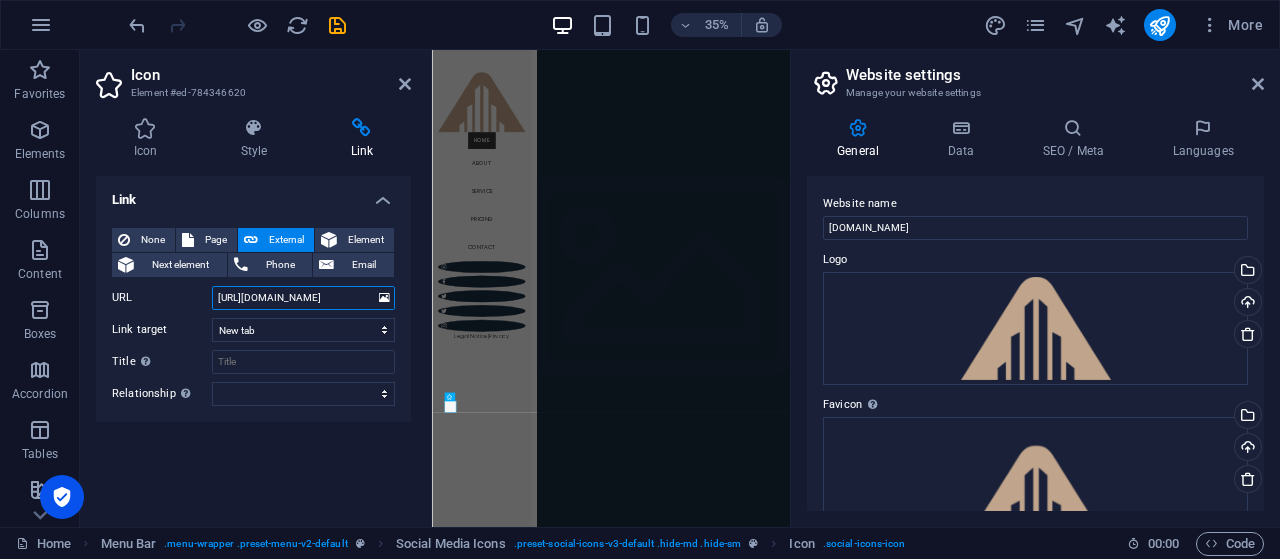 paste on "instagram.com/RealmDoha/" 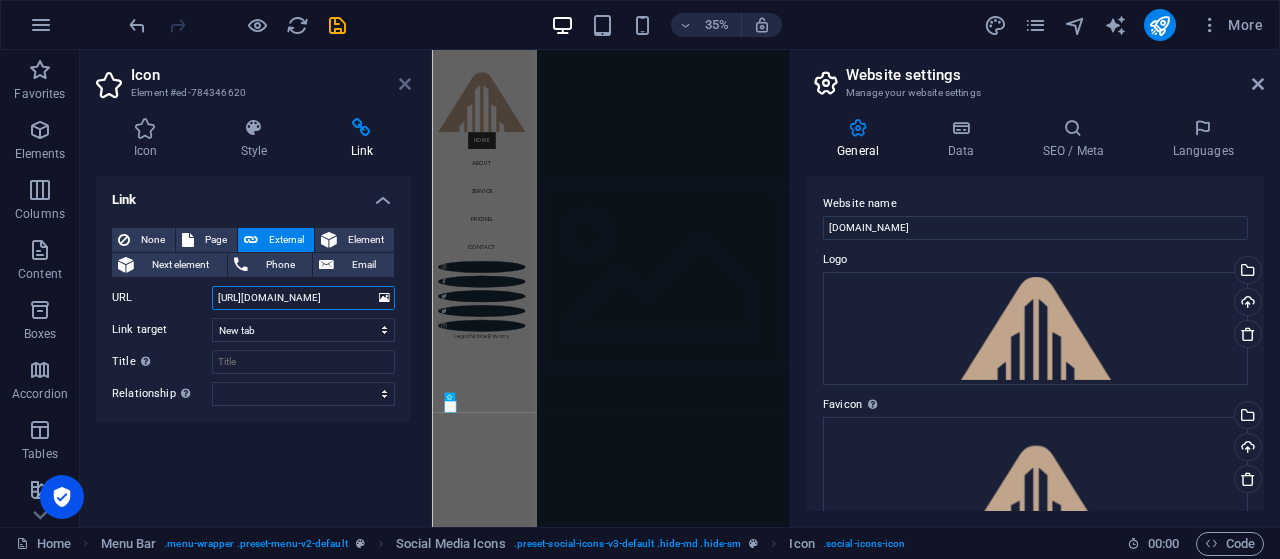 type on "https://www.instagram.com/RealmDoha/" 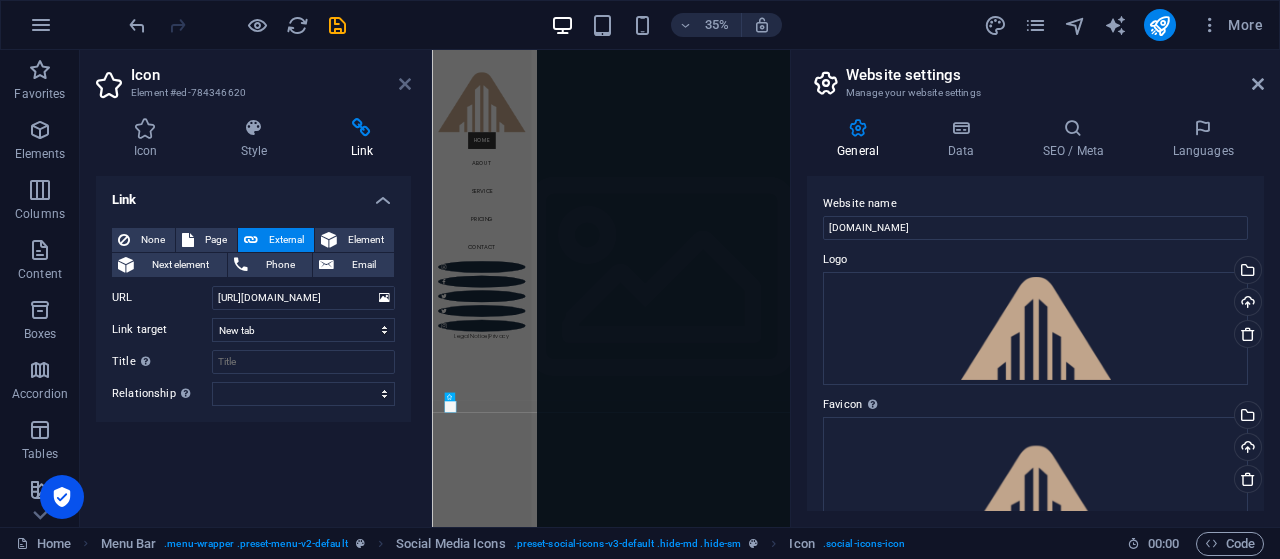 scroll, scrollTop: 0, scrollLeft: 0, axis: both 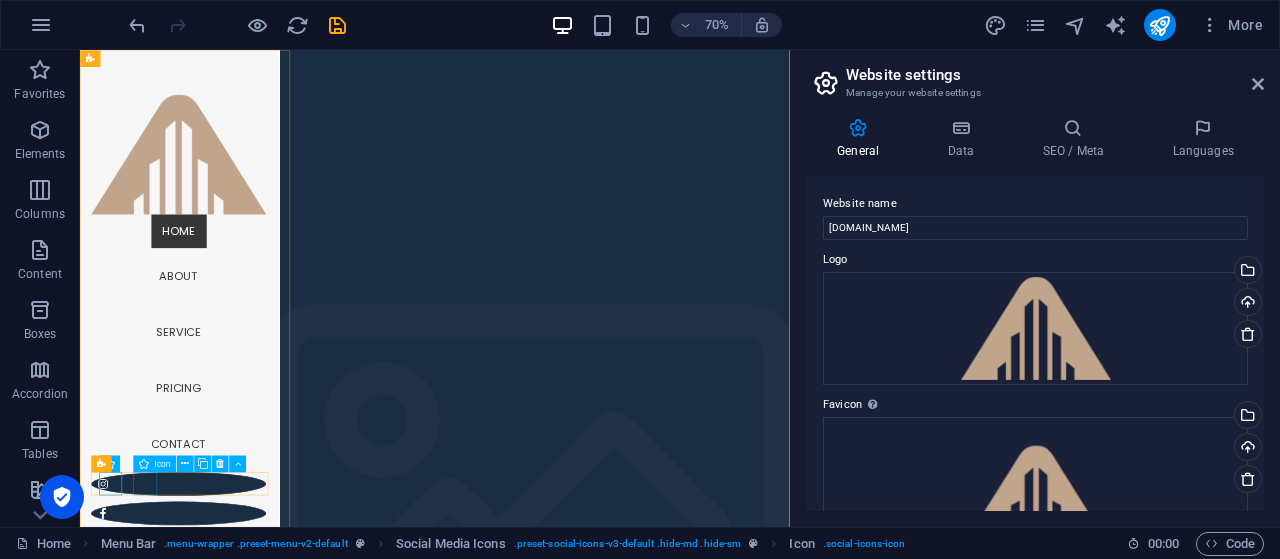 click at bounding box center (221, 712) 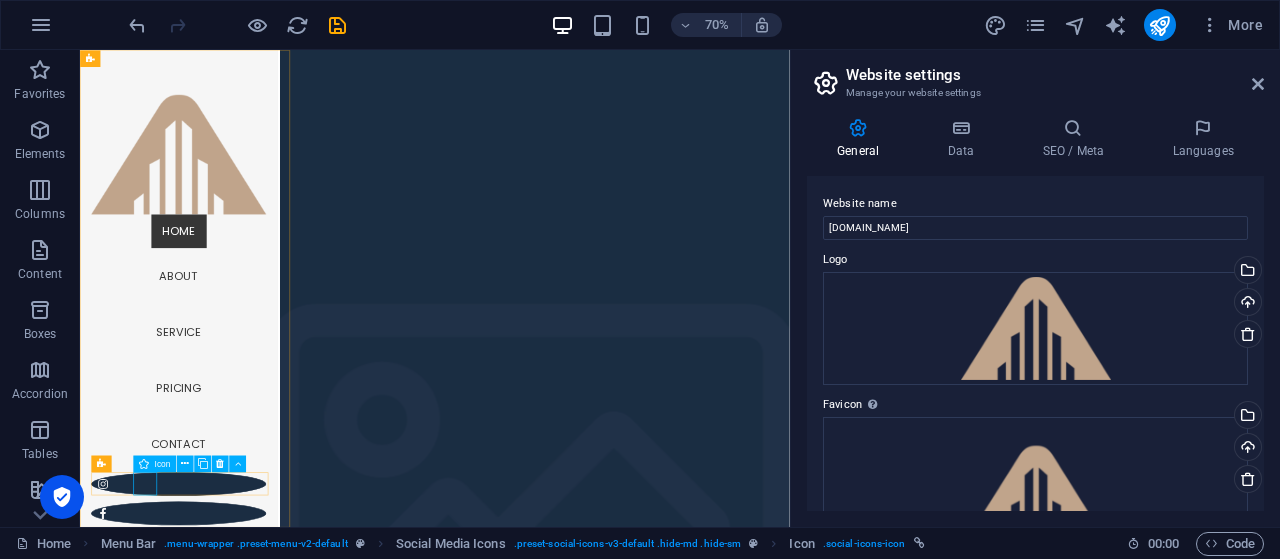 click at bounding box center [221, 712] 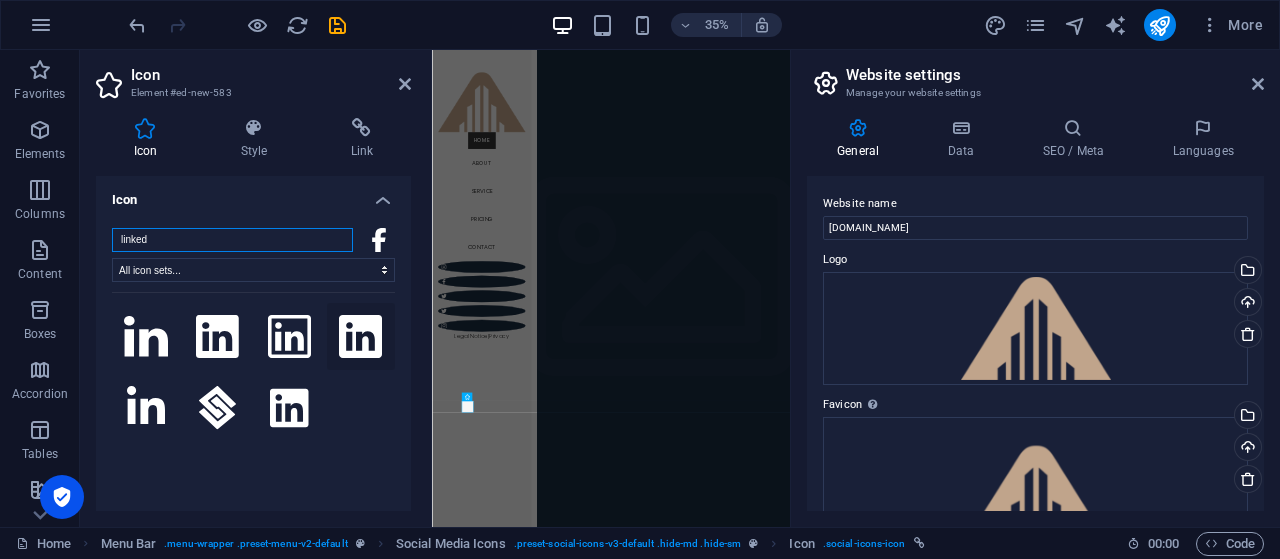 type on "linked" 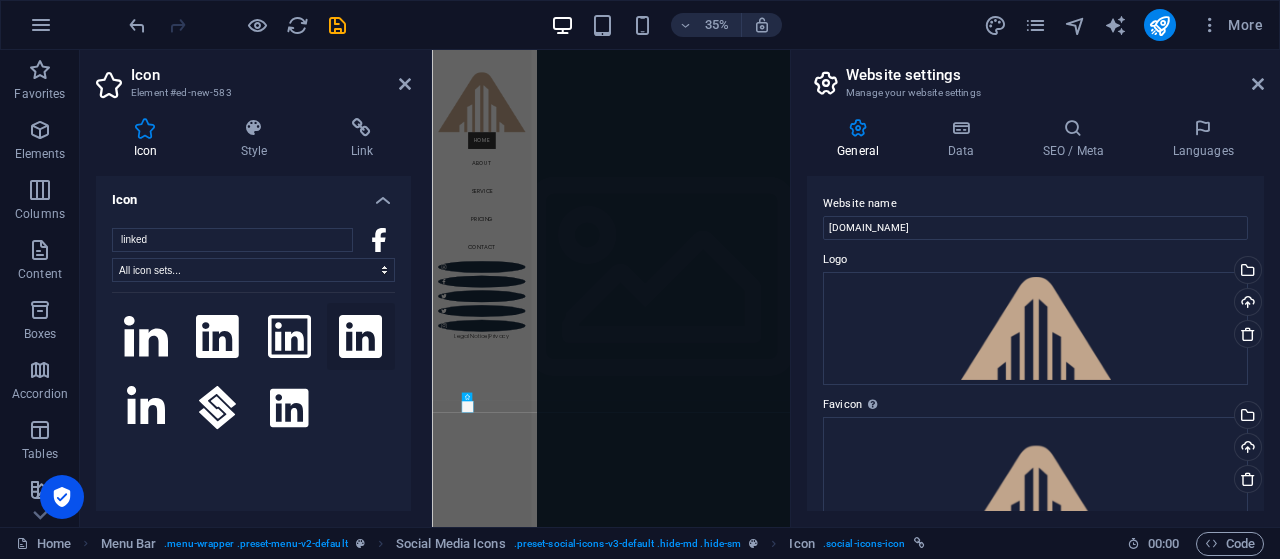 click 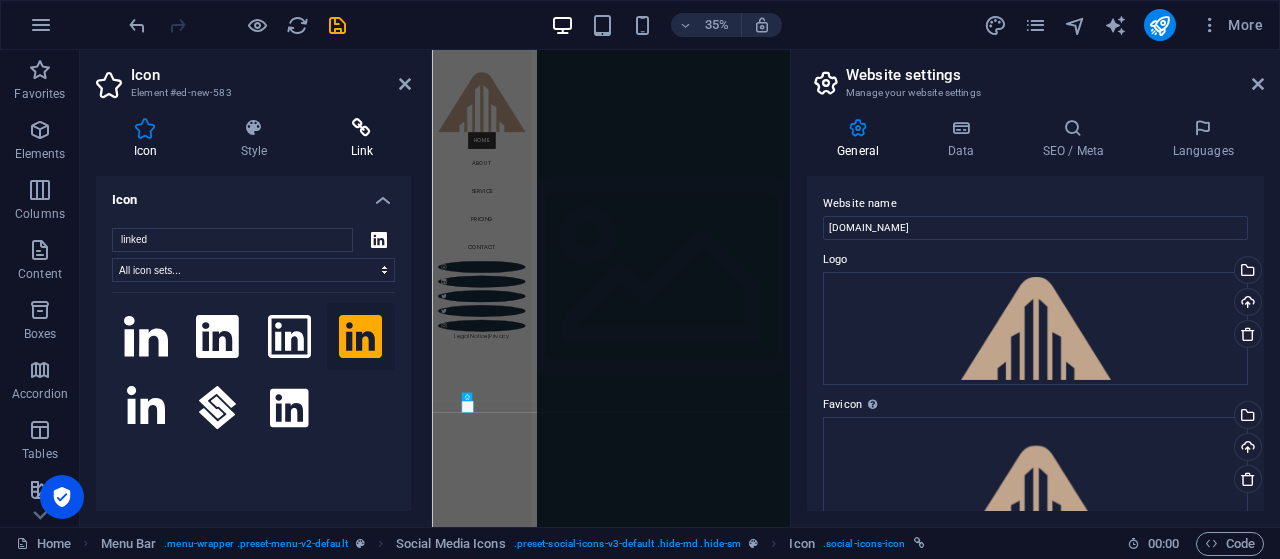 click at bounding box center [362, 128] 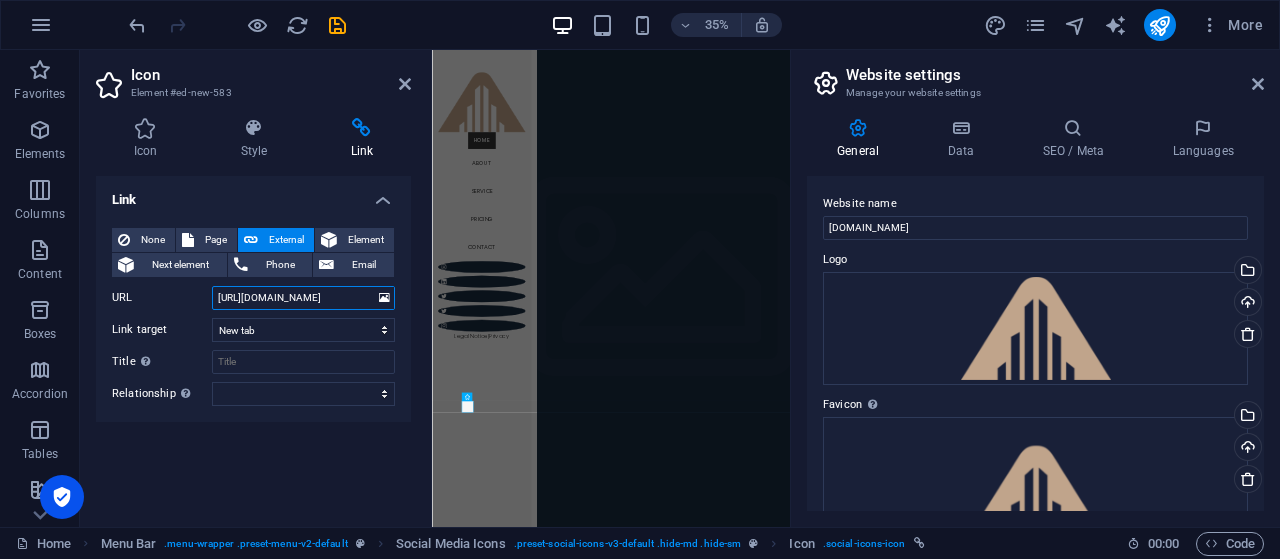 click on "https://www.facebook.com/RealmDoha" at bounding box center (303, 298) 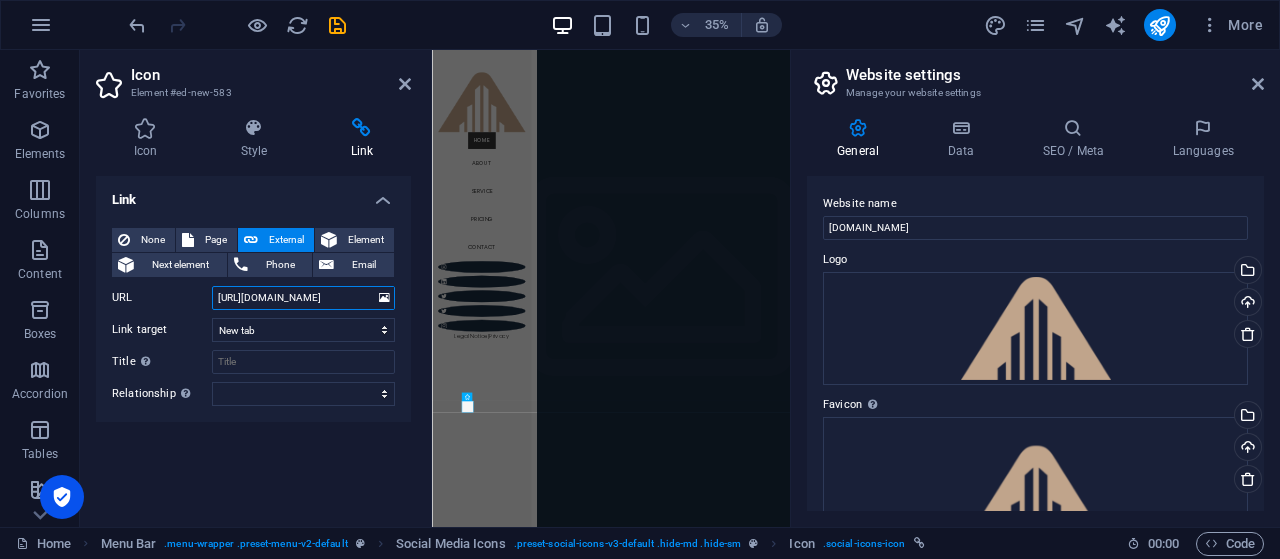 paste on "linkedin.com/company/realmd" 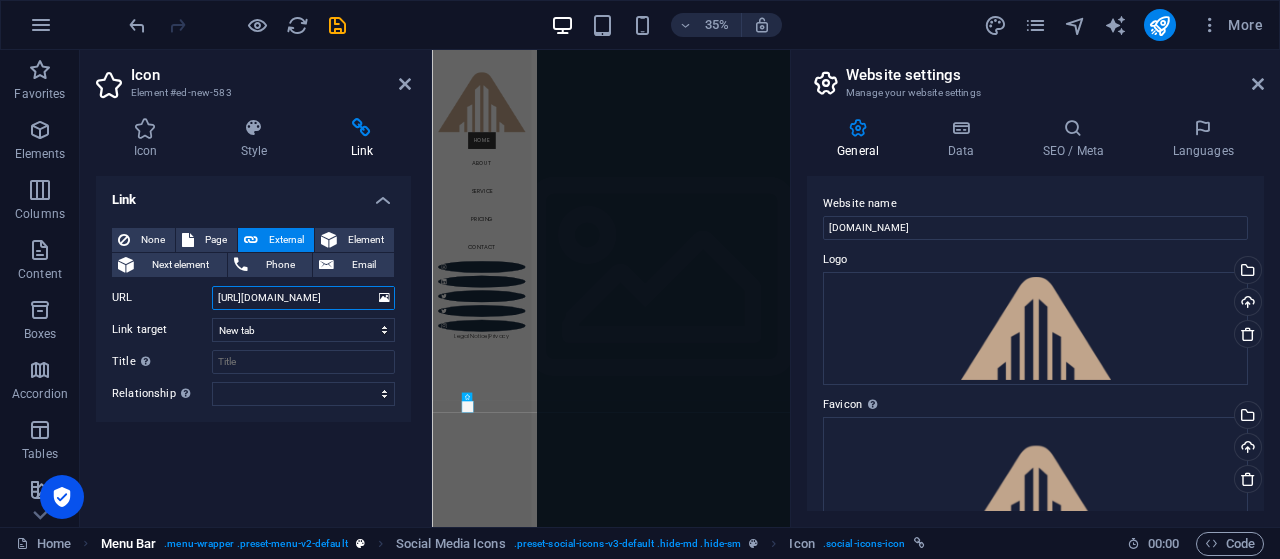 type on "https://www.linkedin.com/company/realmdoha" 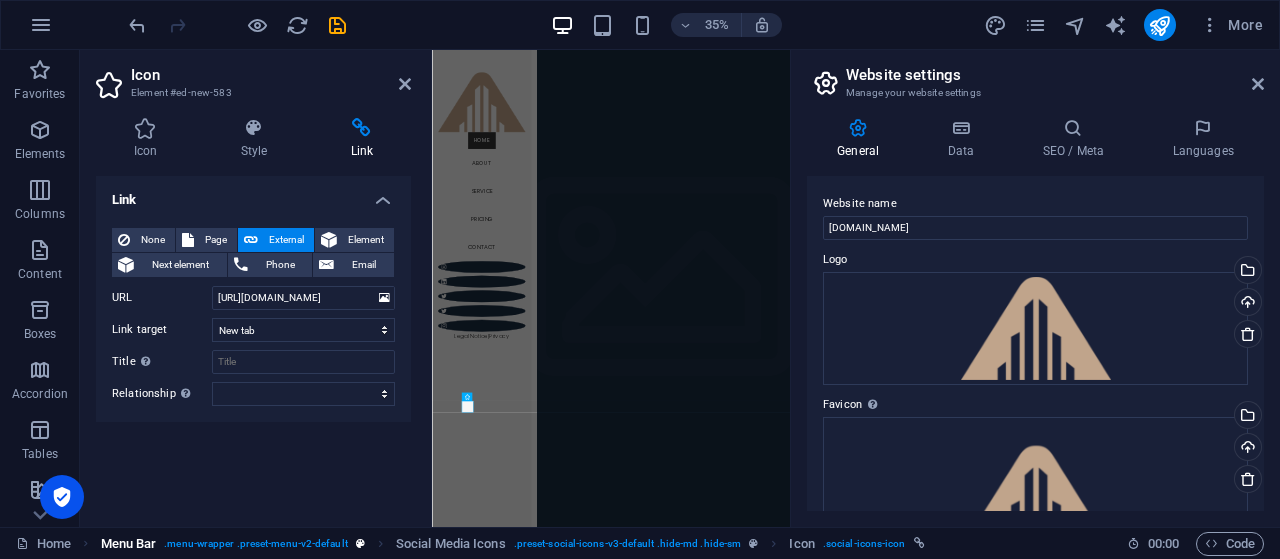 scroll, scrollTop: 0, scrollLeft: 0, axis: both 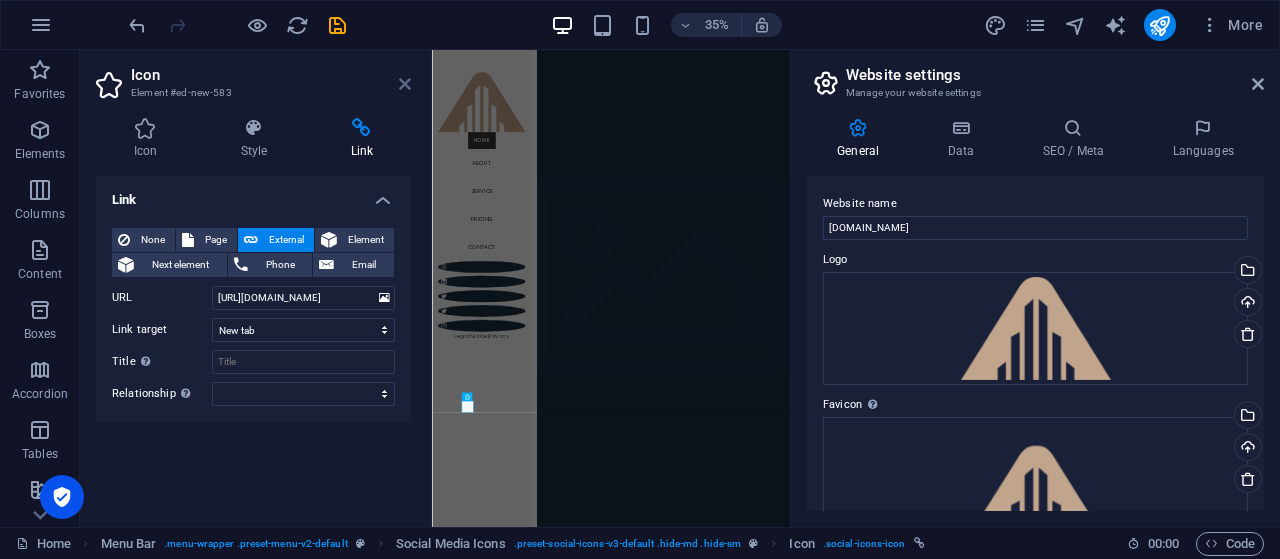 click at bounding box center [405, 84] 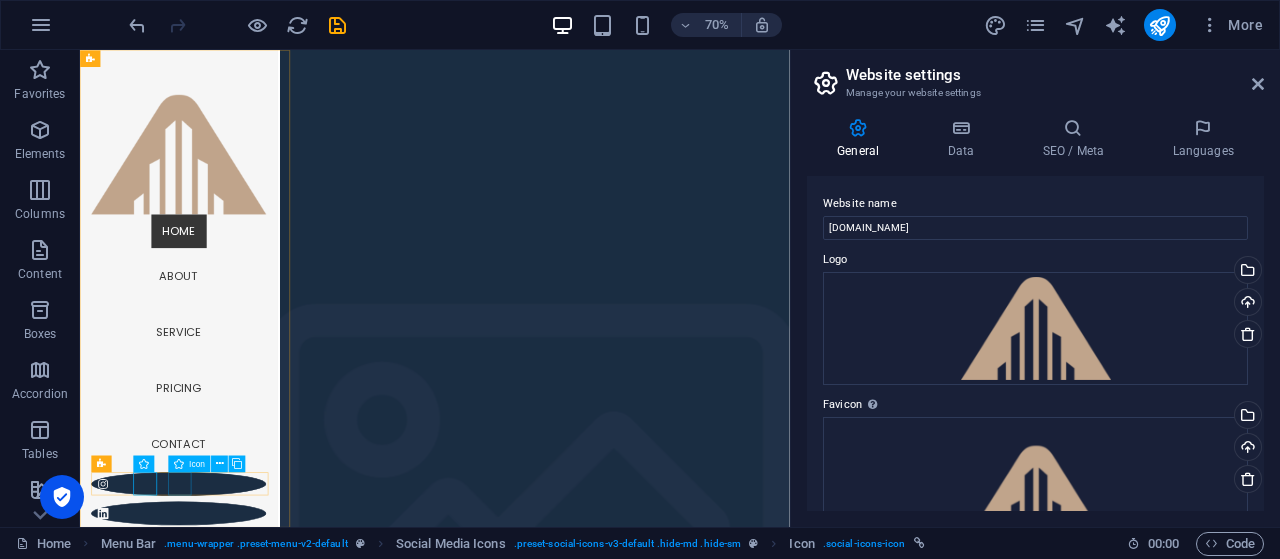 click at bounding box center (221, 754) 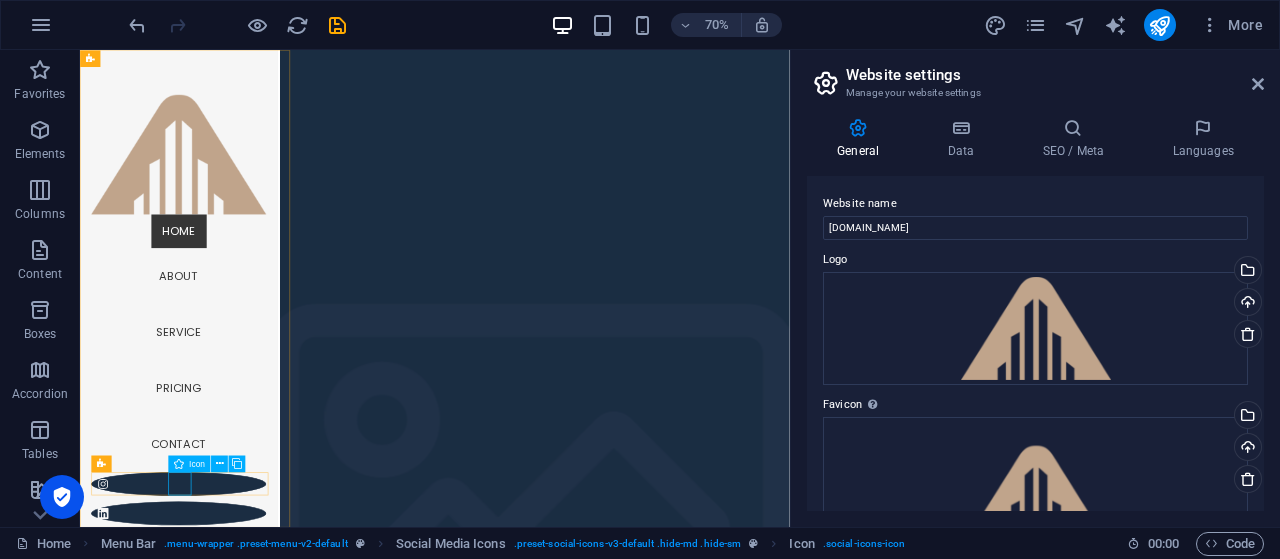 click at bounding box center [221, 754] 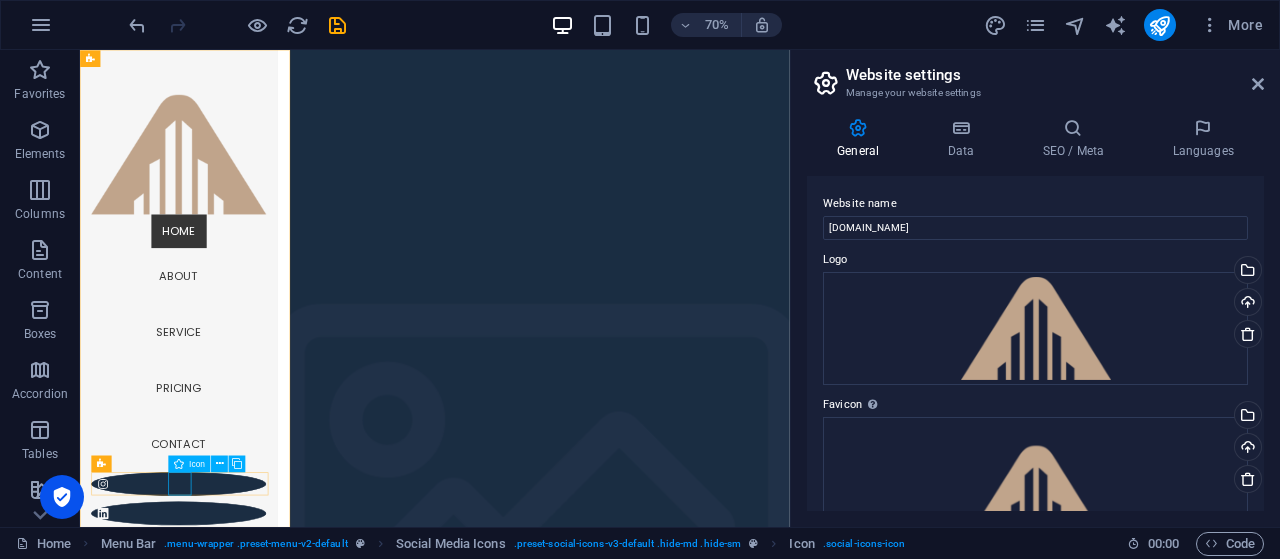 select on "xMidYMid" 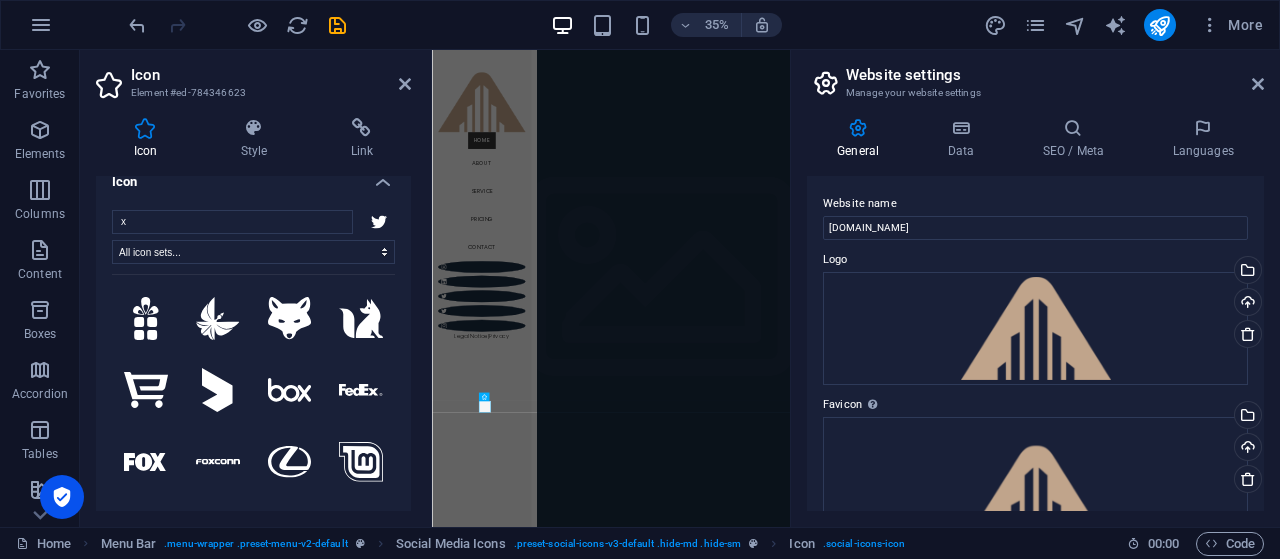 scroll, scrollTop: 0, scrollLeft: 0, axis: both 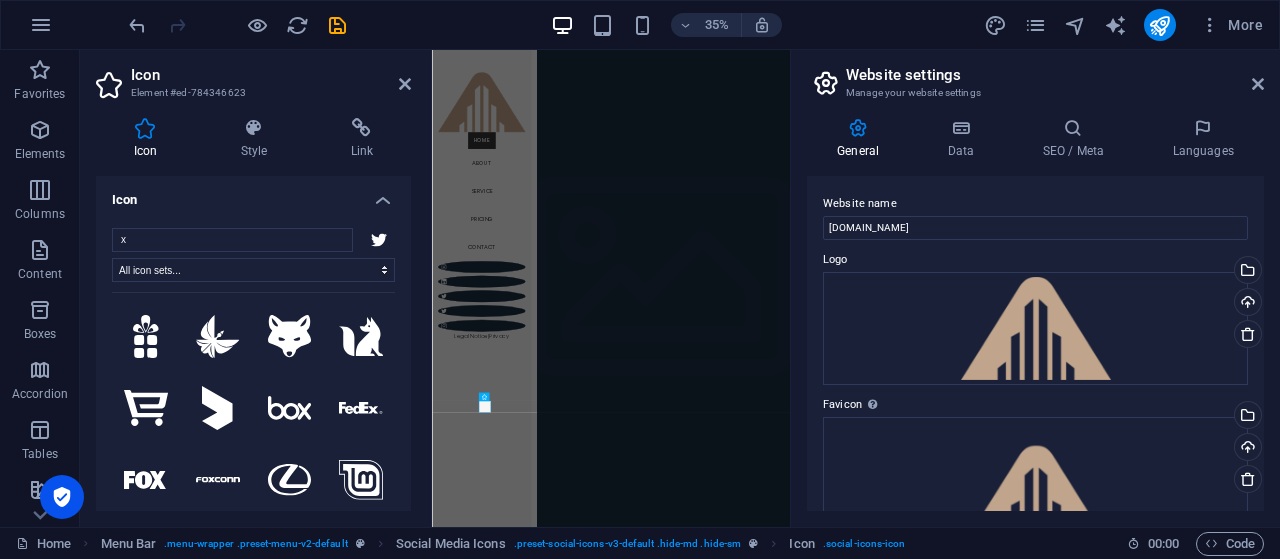 type on "x" 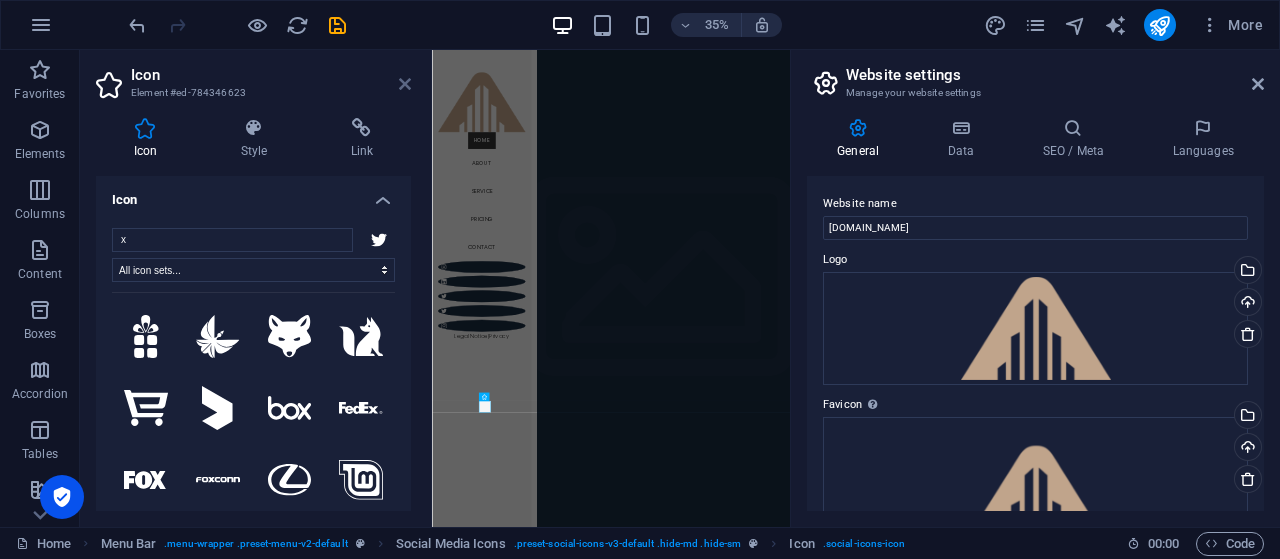 click at bounding box center [405, 84] 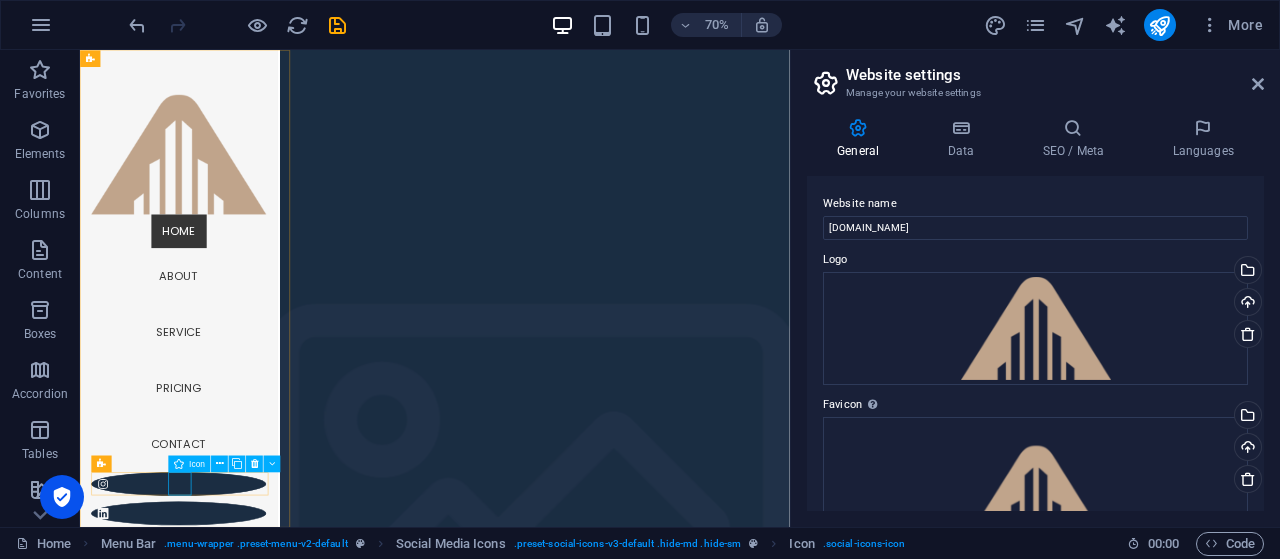 click at bounding box center (221, 754) 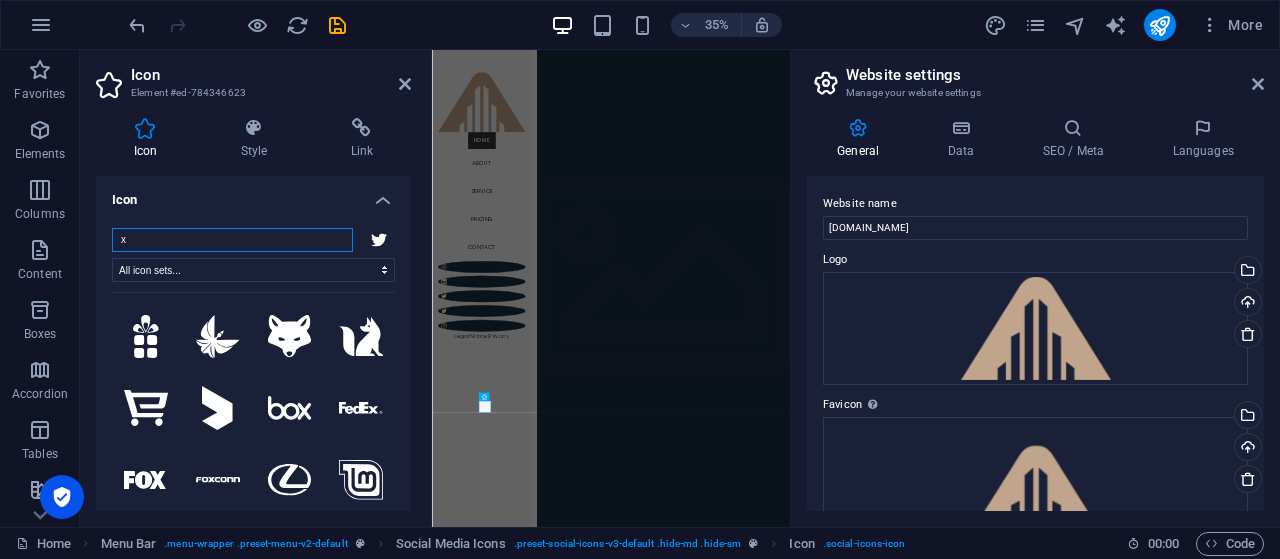 click on "x" at bounding box center (232, 240) 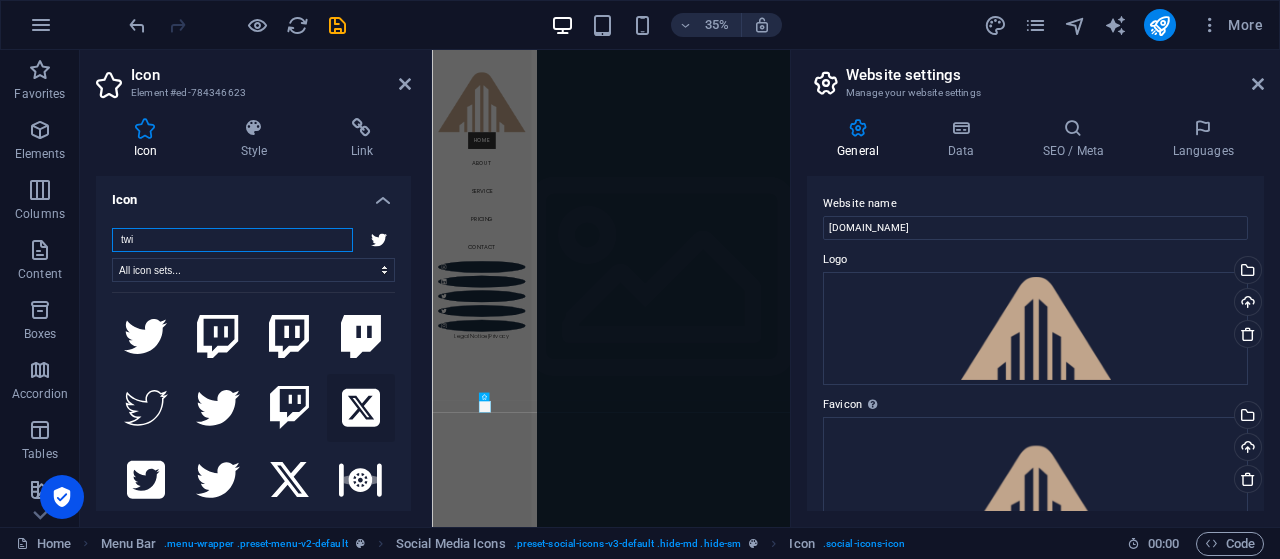 type on "twi" 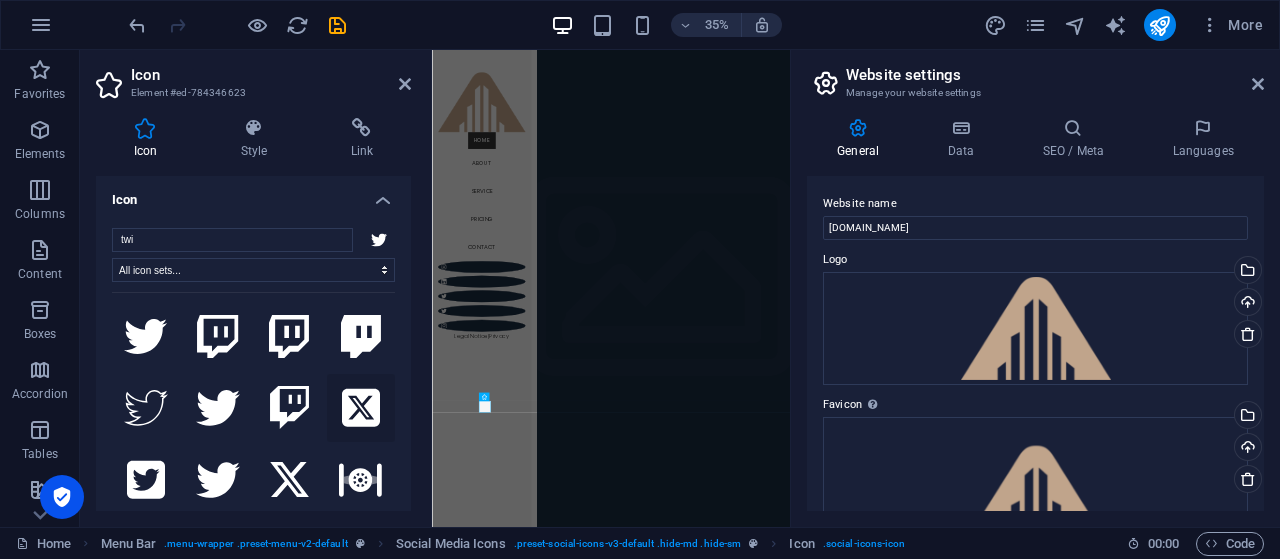 click 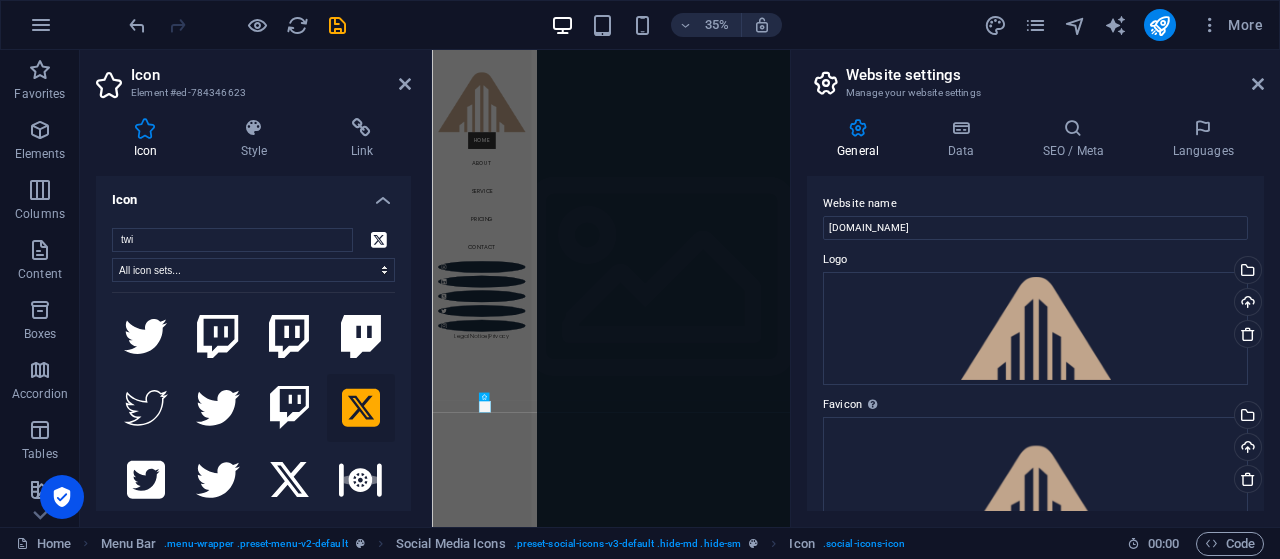 click 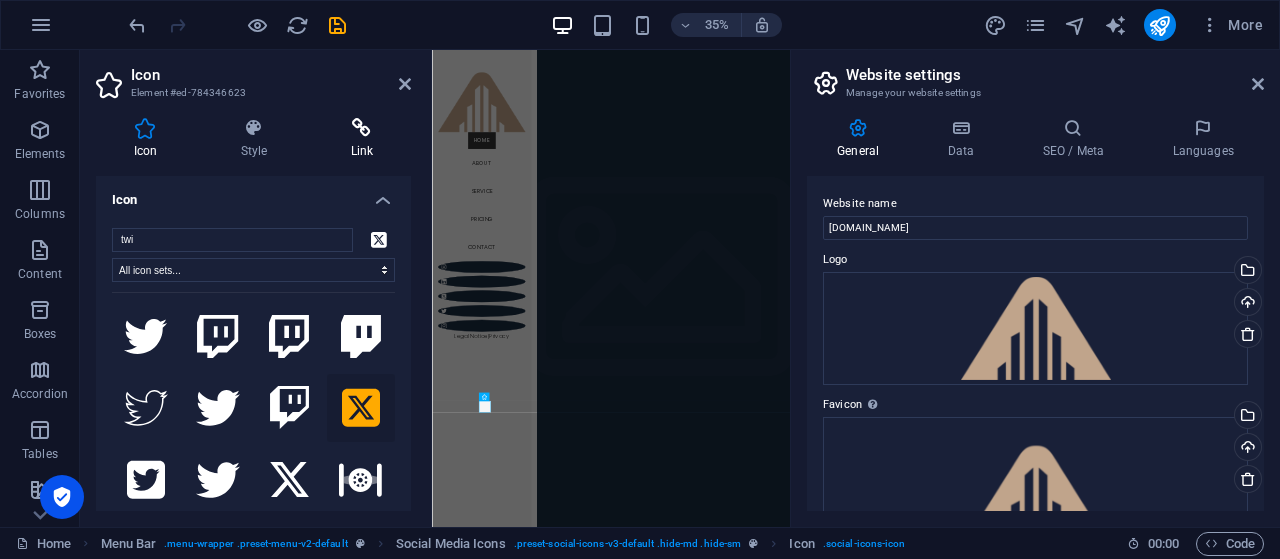 click on "Link" at bounding box center [362, 139] 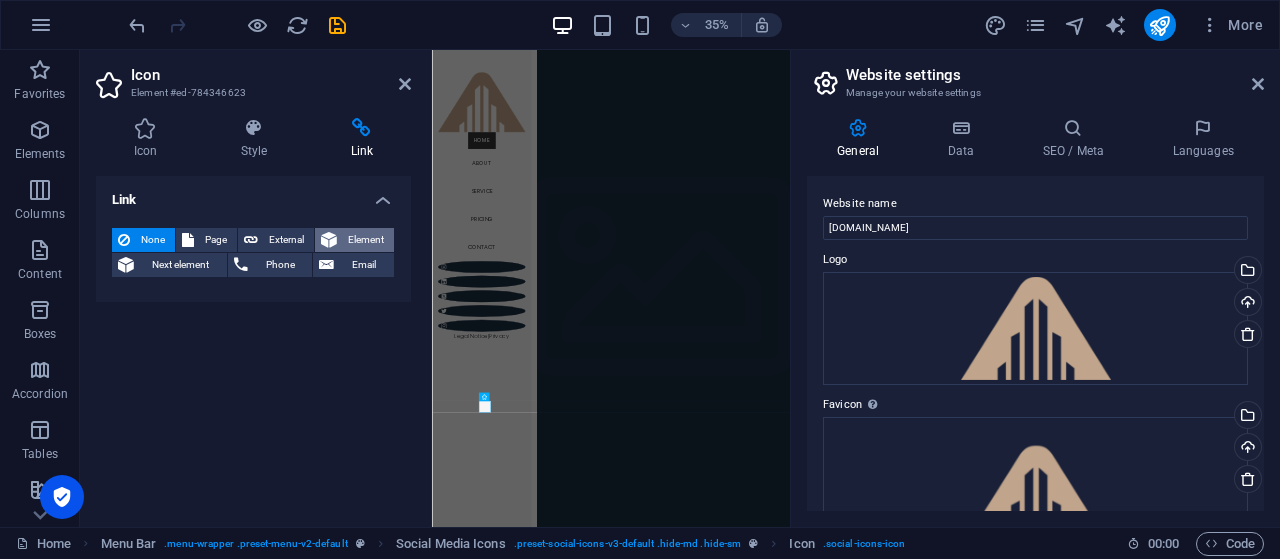 click on "Element" at bounding box center [354, 240] 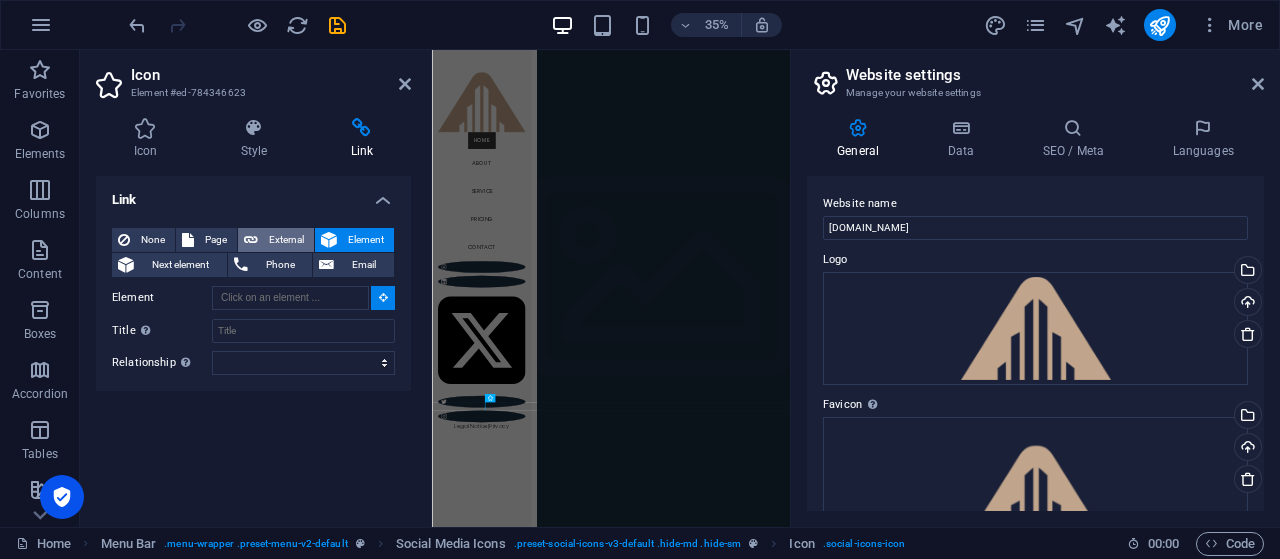 click on "External" at bounding box center [286, 240] 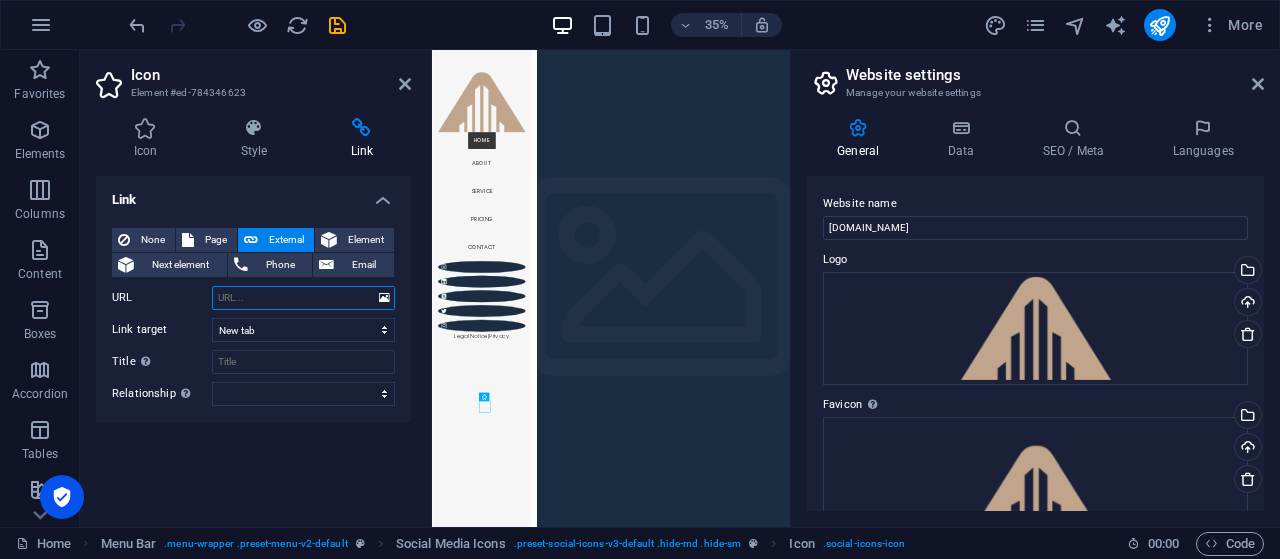 paste on "https://x.com/RealmDoha" 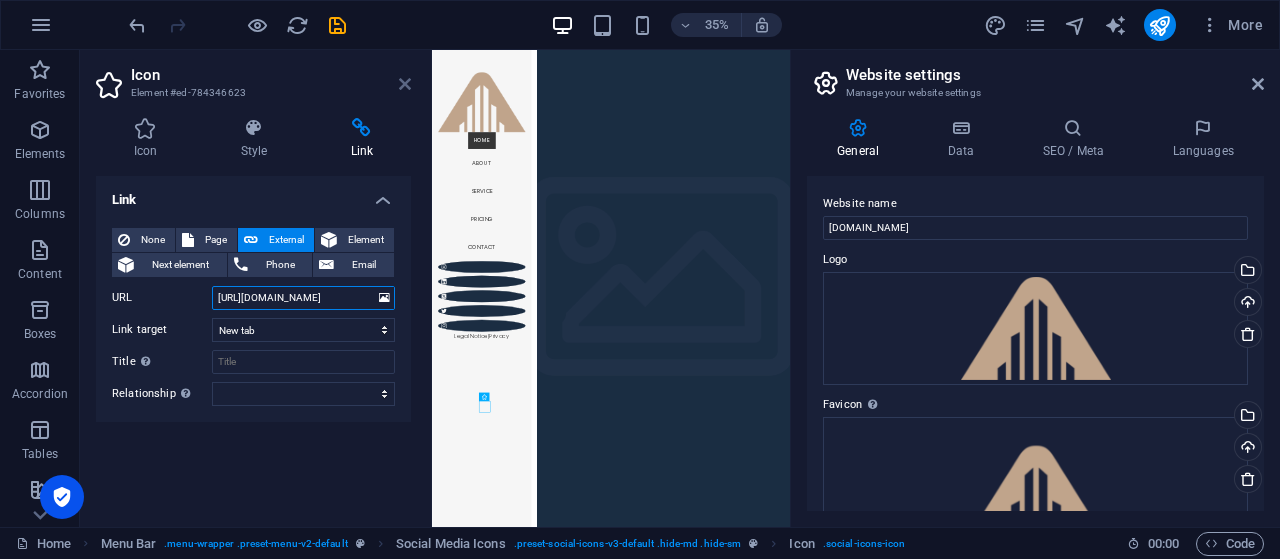 type on "https://x.com/RealmDoha" 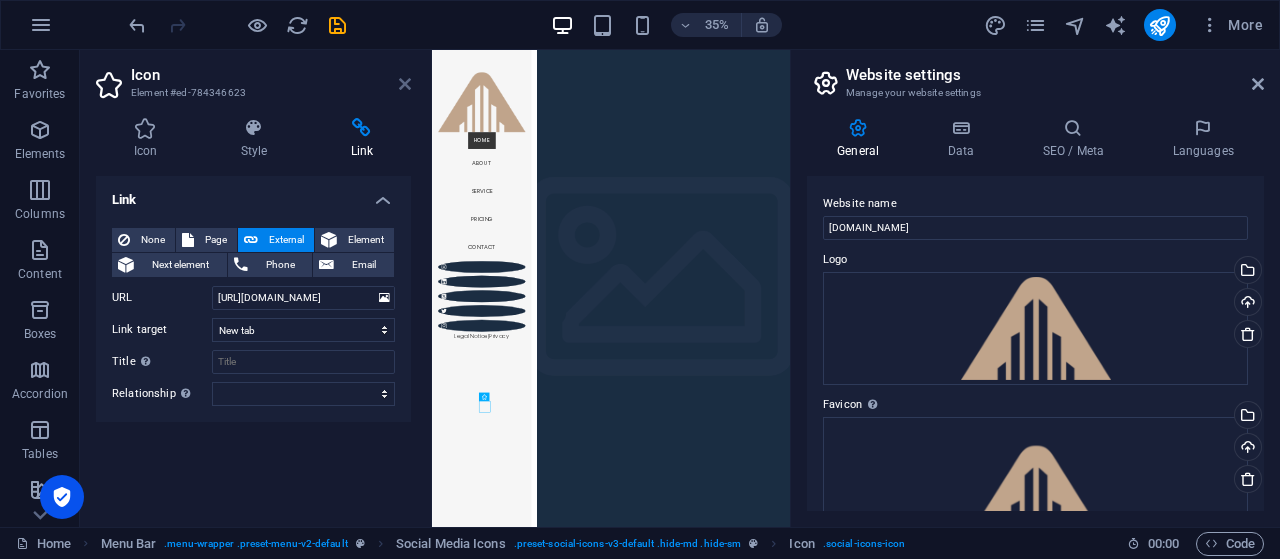 click at bounding box center [405, 84] 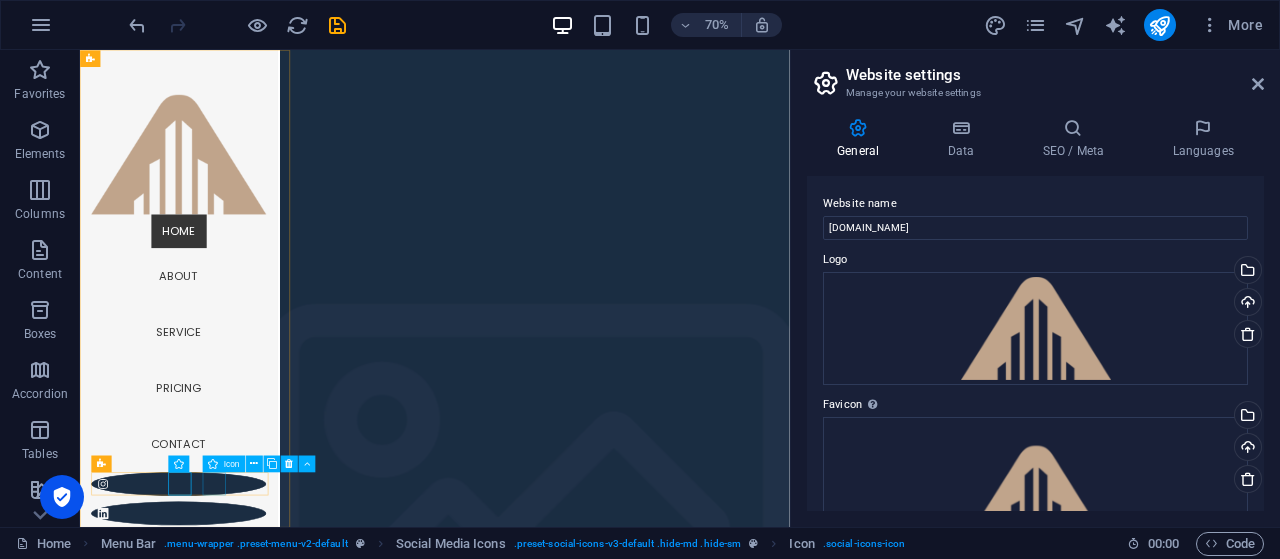 click at bounding box center (221, 796) 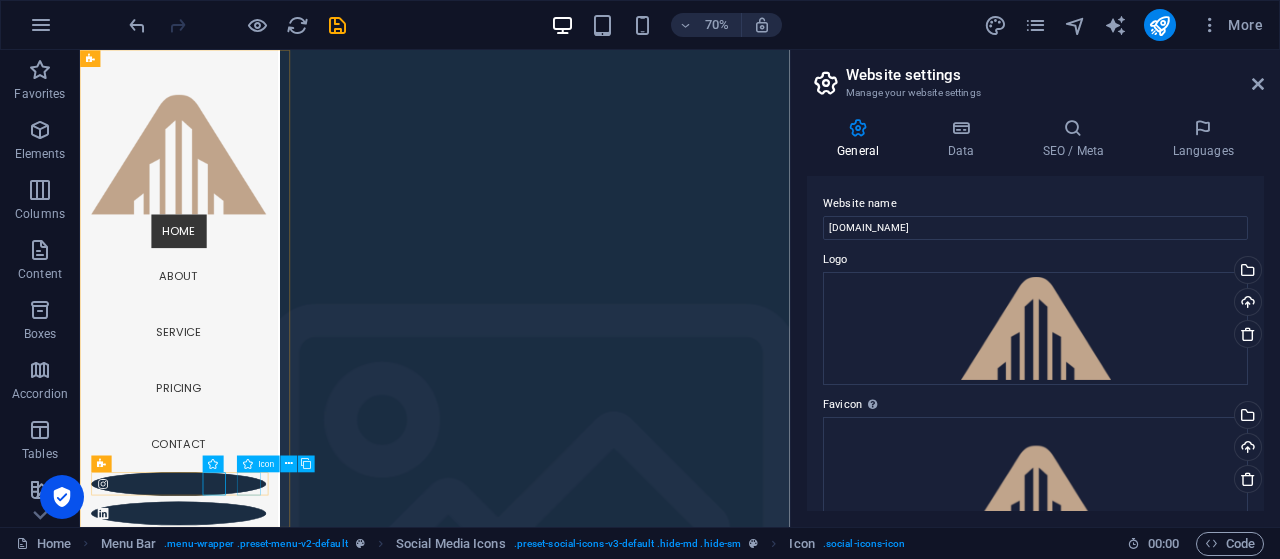 click at bounding box center [221, 838] 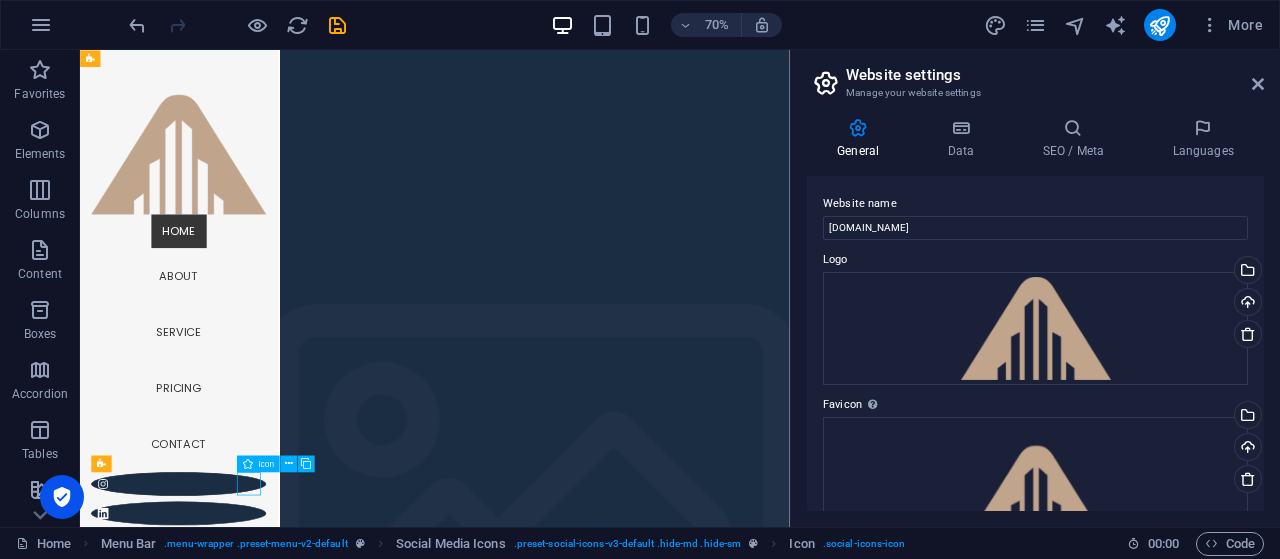 click at bounding box center [221, 838] 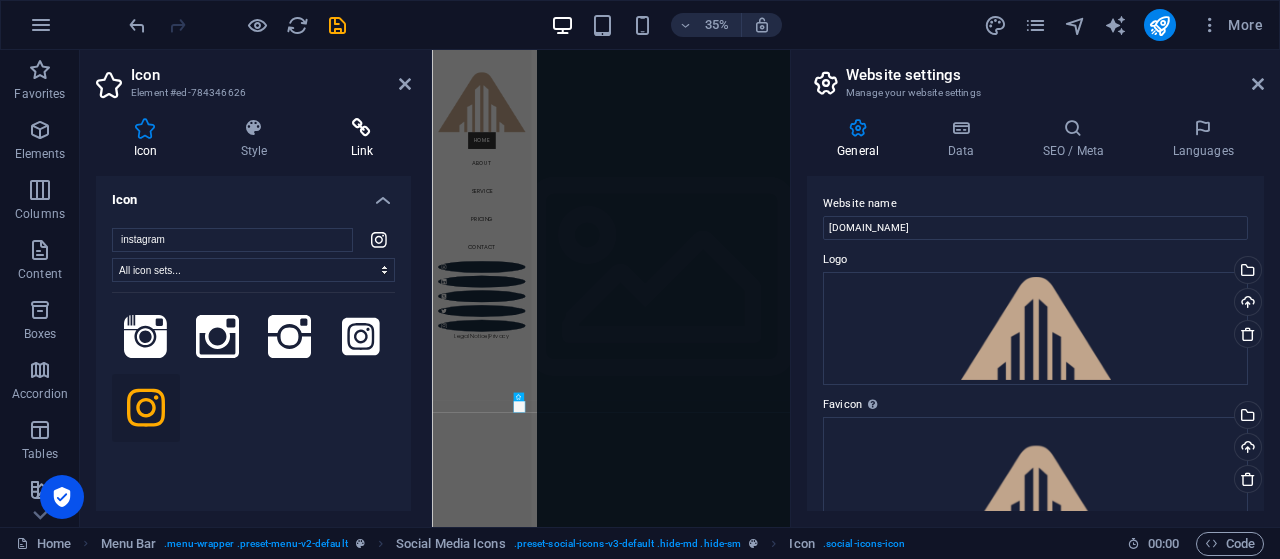 click at bounding box center (362, 128) 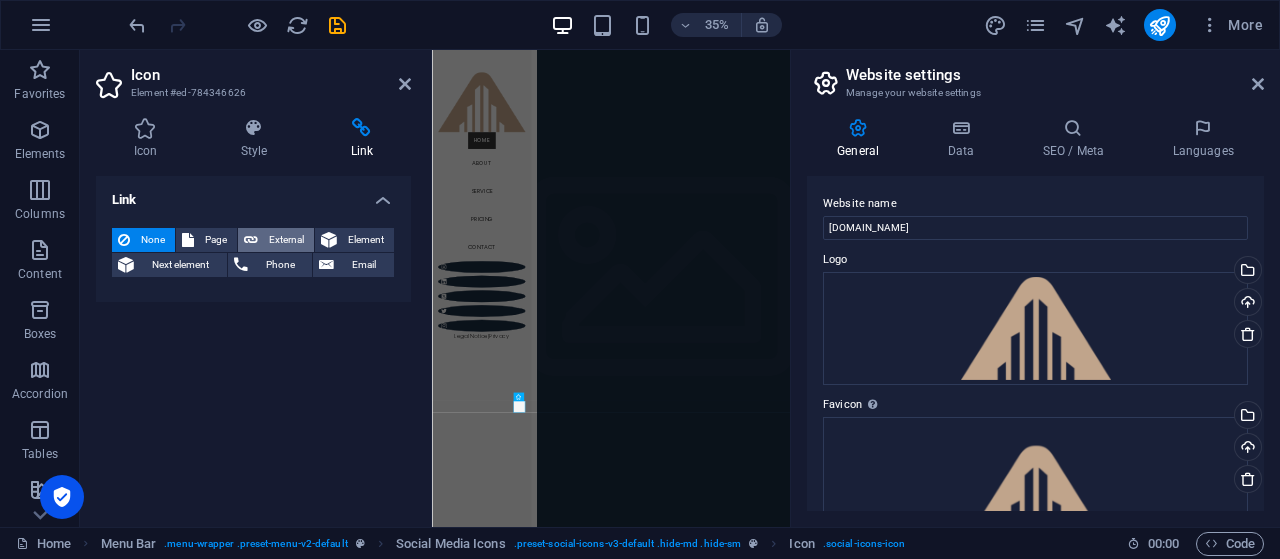 click on "External" at bounding box center [286, 240] 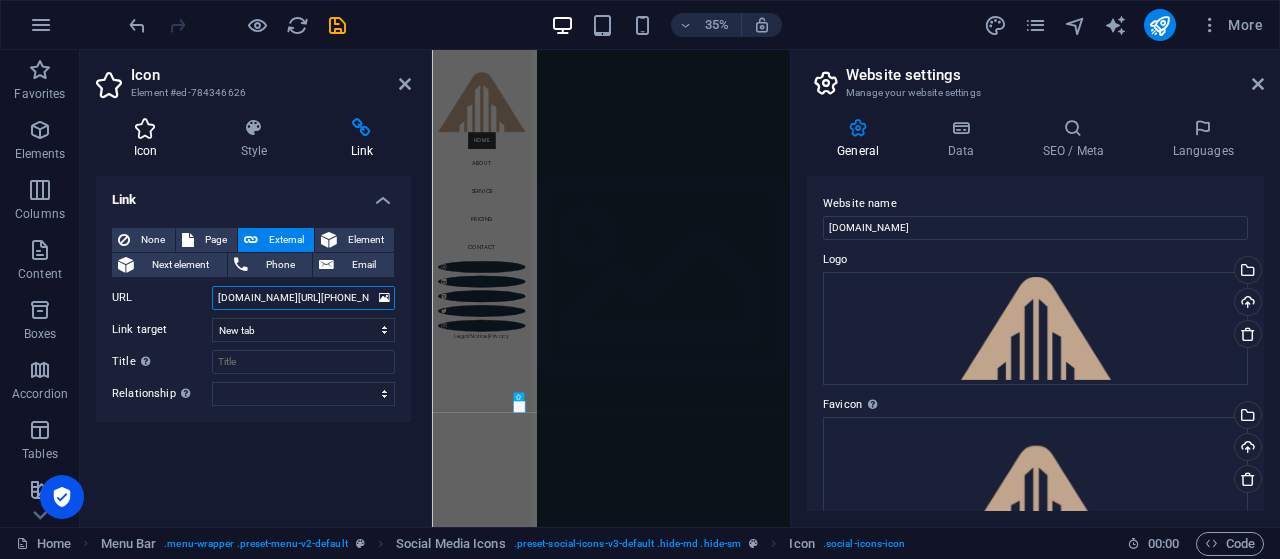 type on "wa.me/+97433362101" 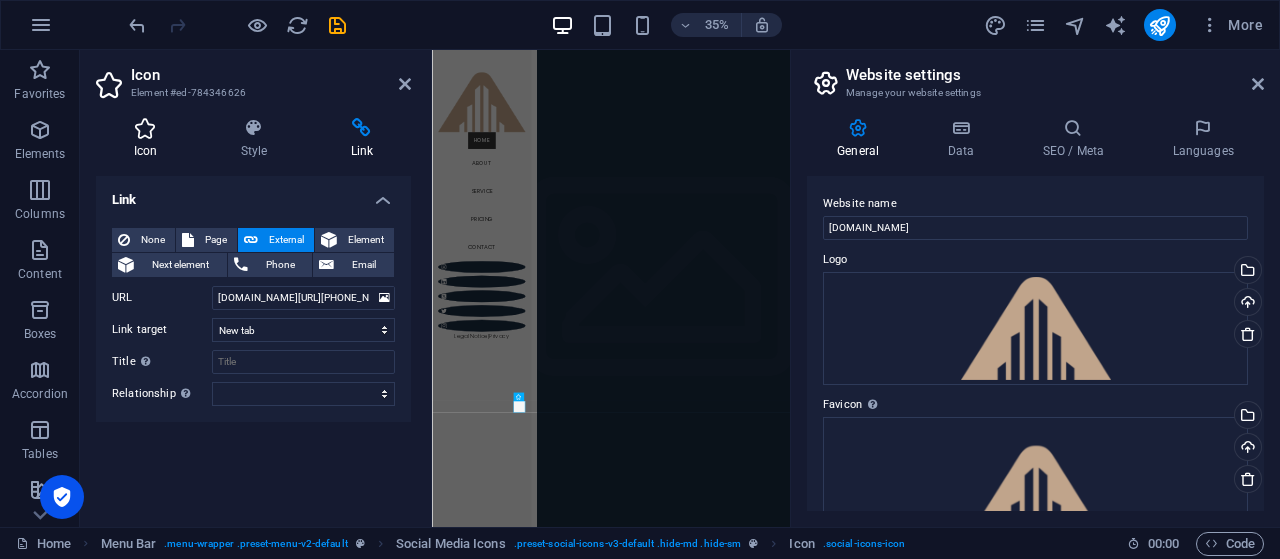 click on "Icon" at bounding box center (149, 139) 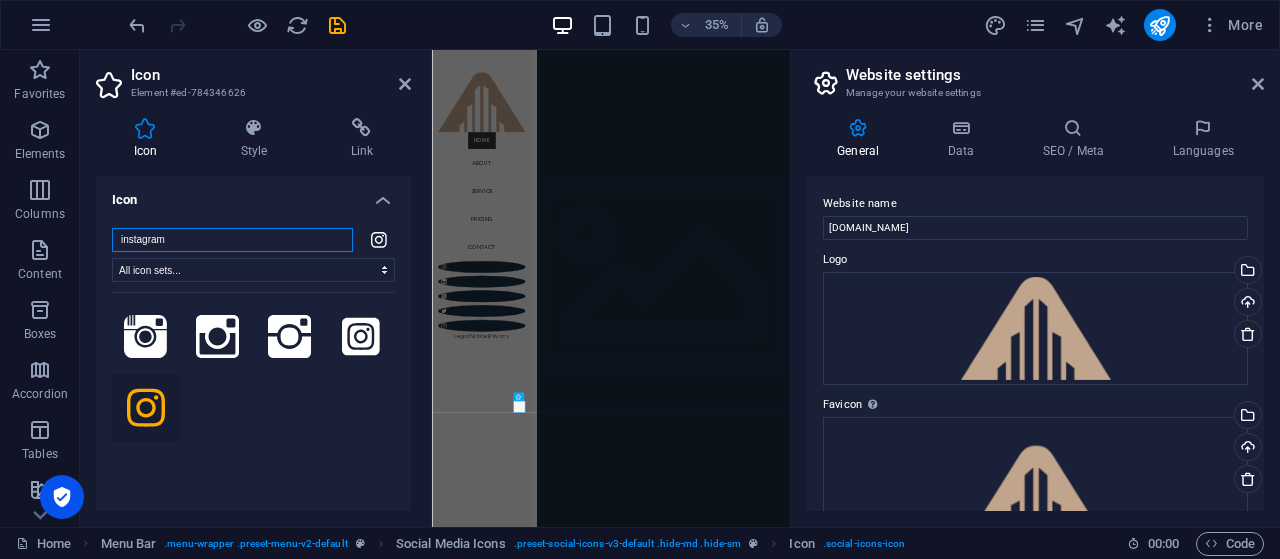 click on "instagram" at bounding box center [232, 240] 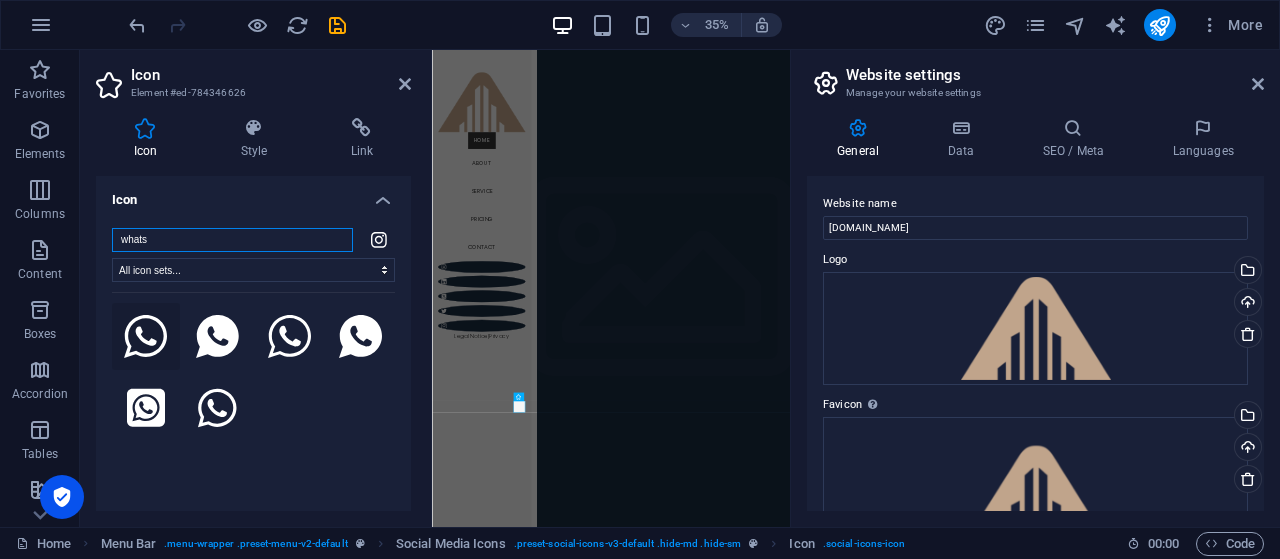 type on "whats" 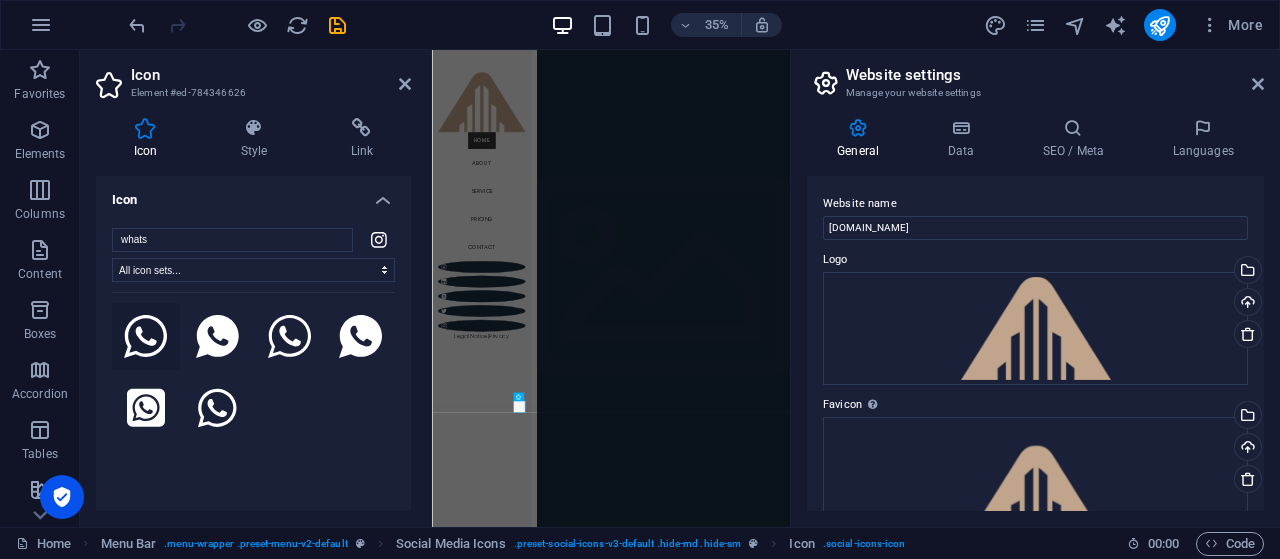 click 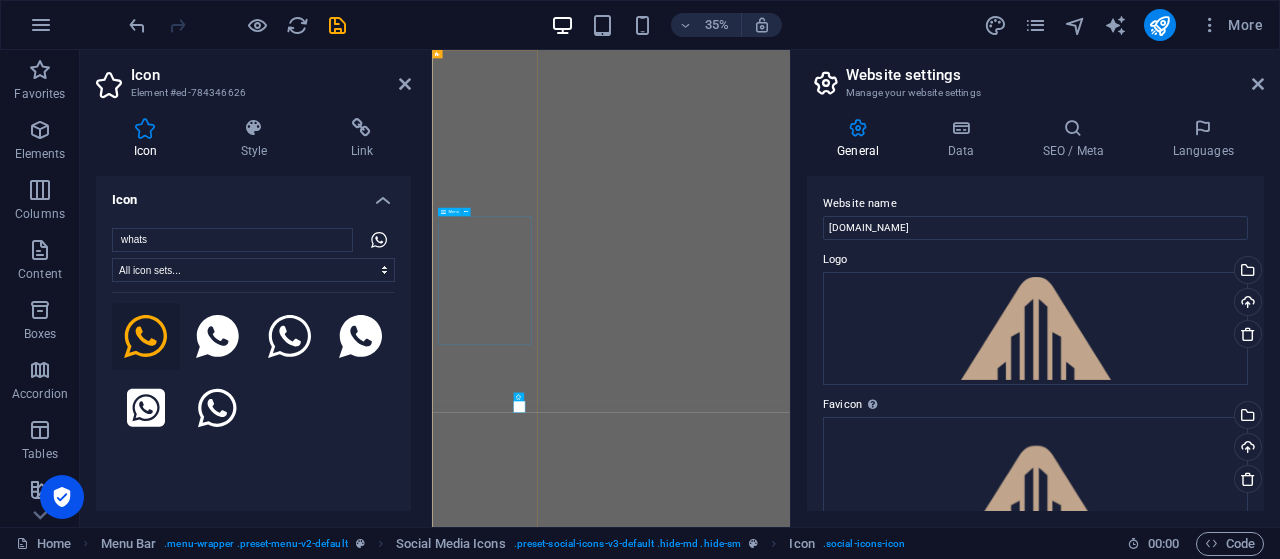 select on "xMidYMid" 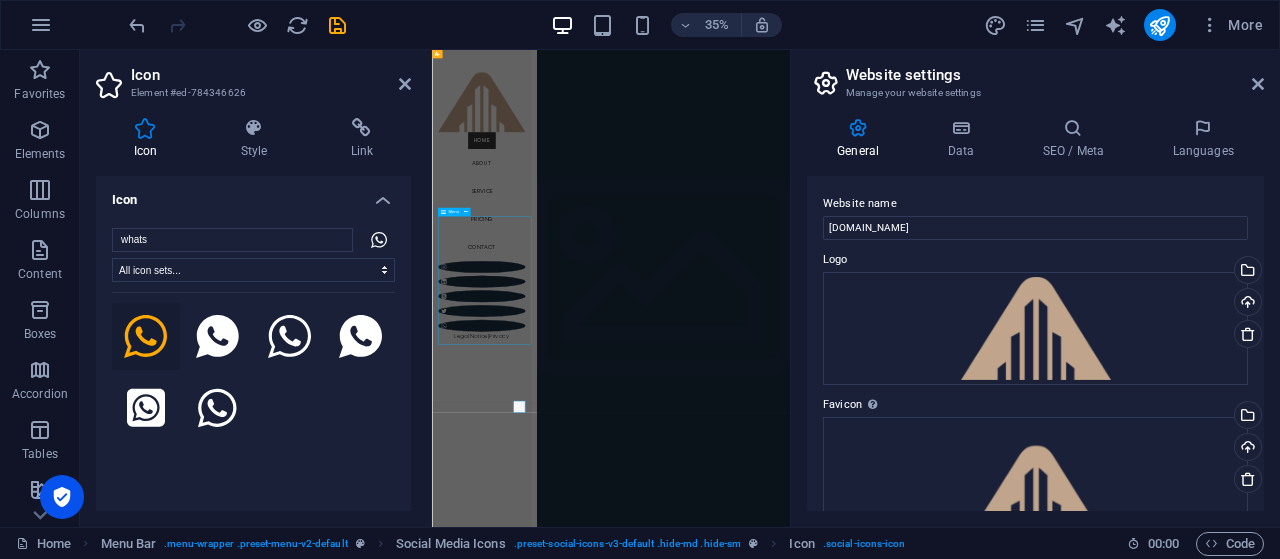 scroll, scrollTop: 0, scrollLeft: 0, axis: both 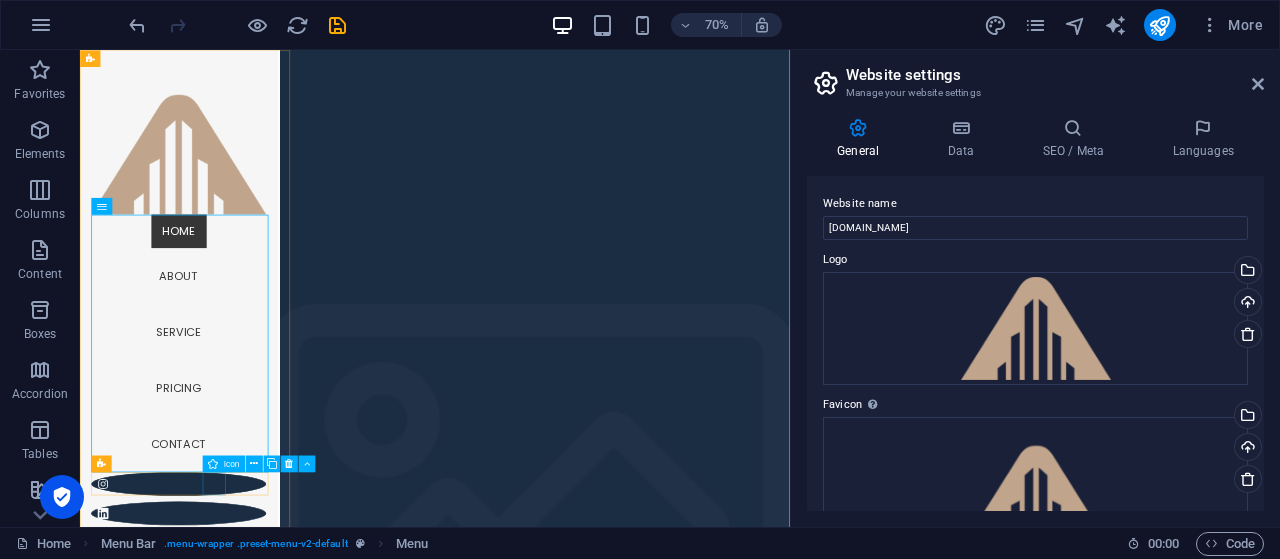 click at bounding box center [221, 796] 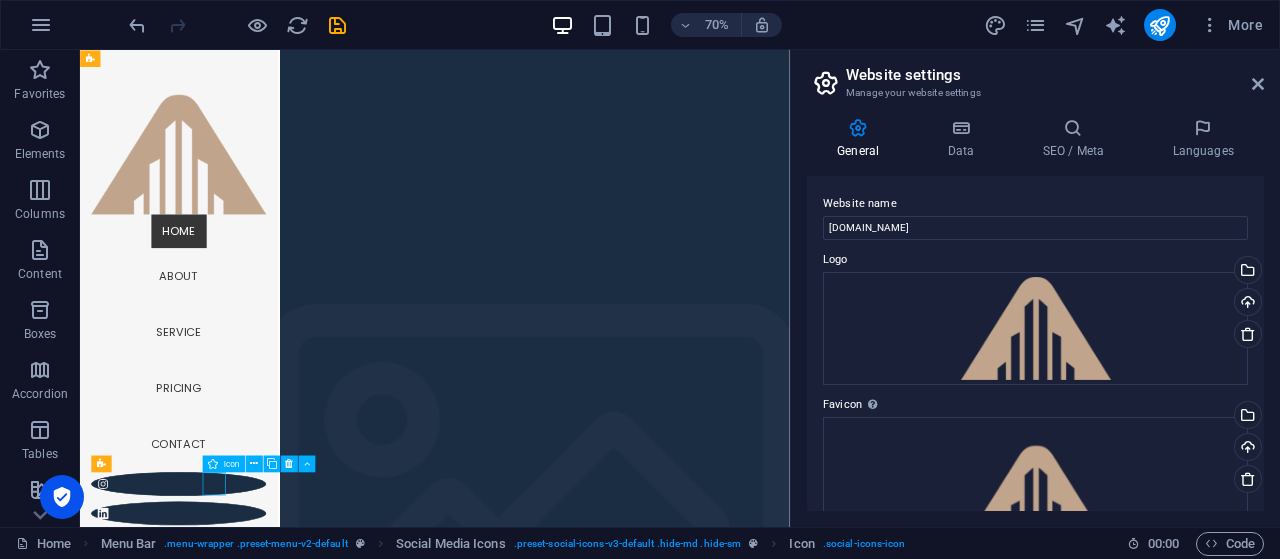 click at bounding box center [221, 796] 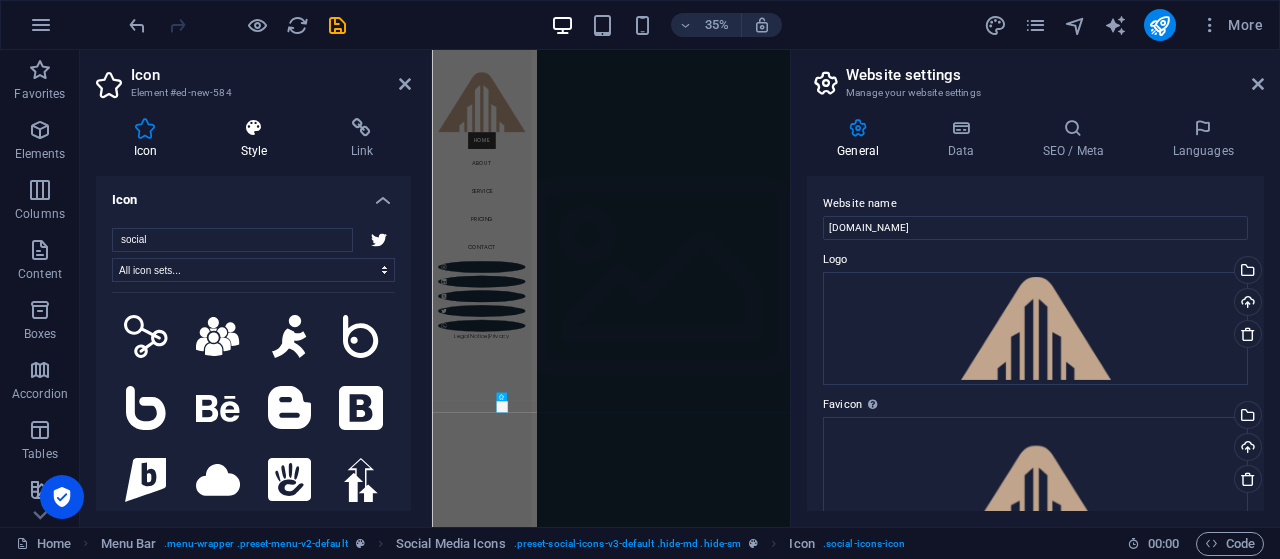 click on "Style" at bounding box center (258, 139) 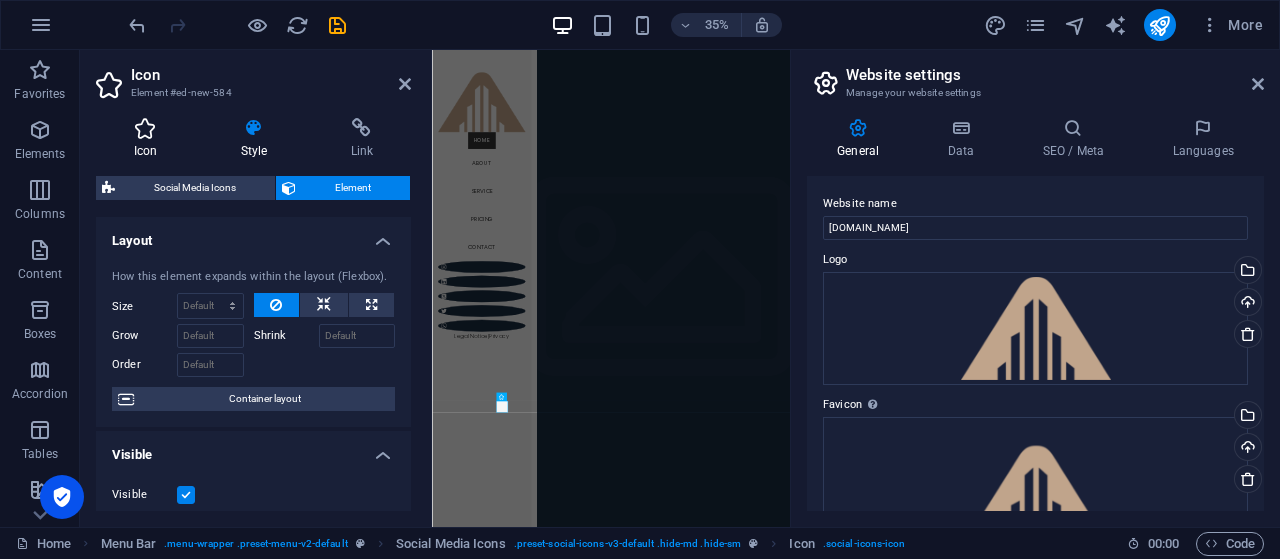 click at bounding box center (145, 128) 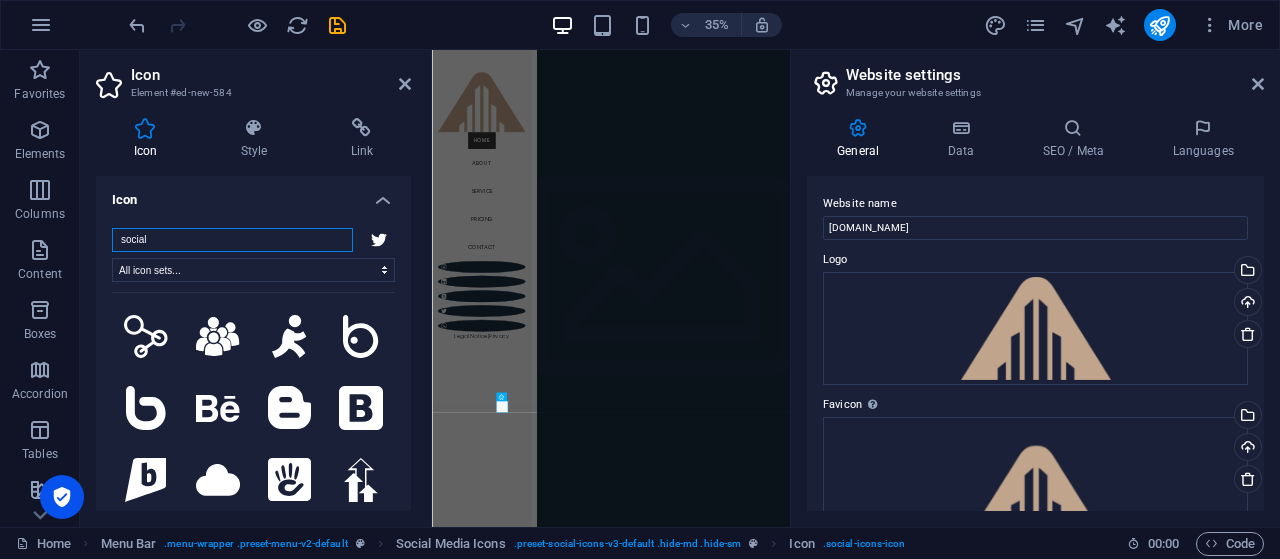 click on "social" at bounding box center (232, 240) 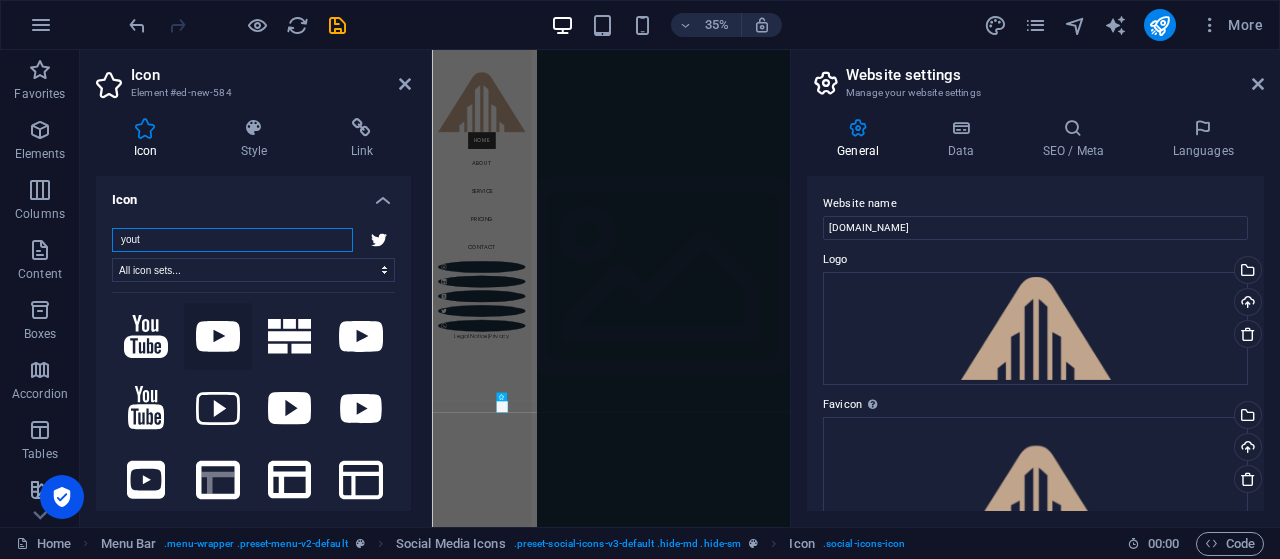 type on "yout" 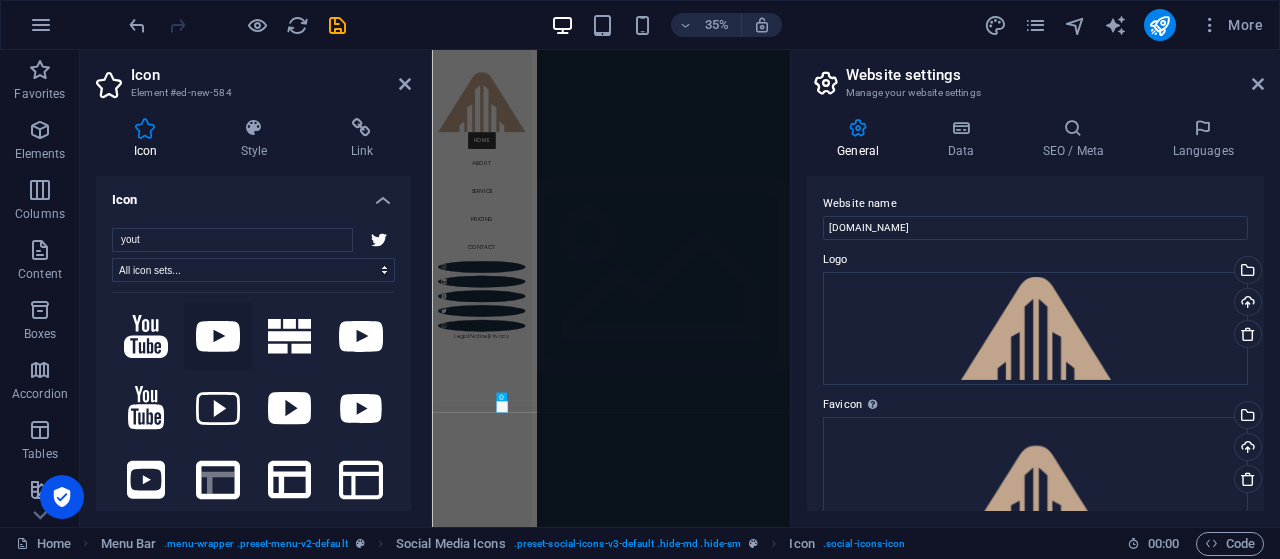 click 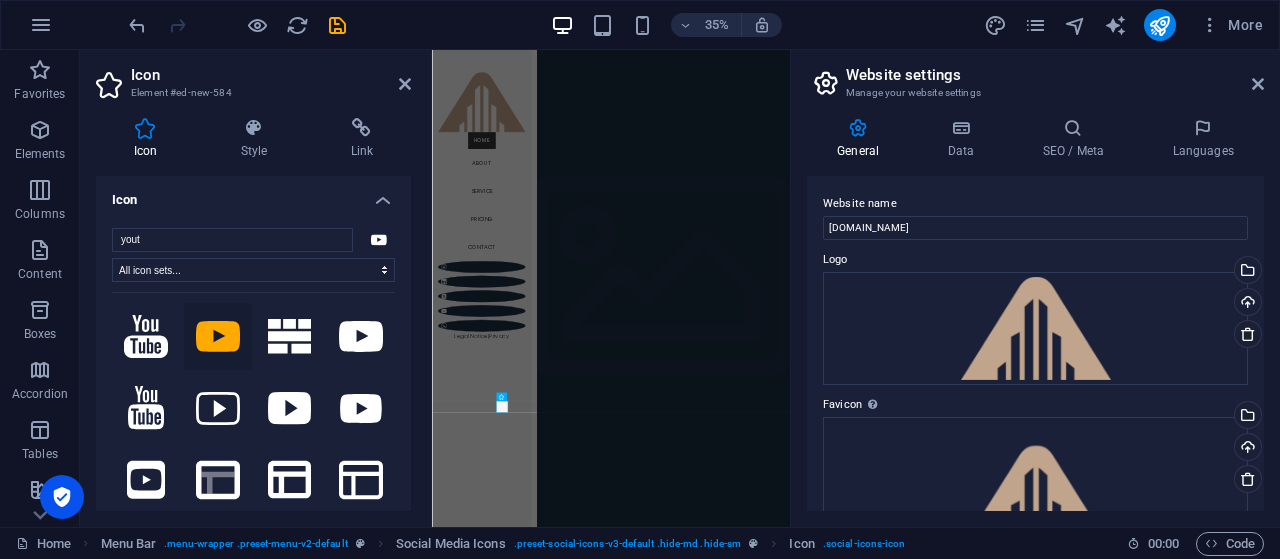 click 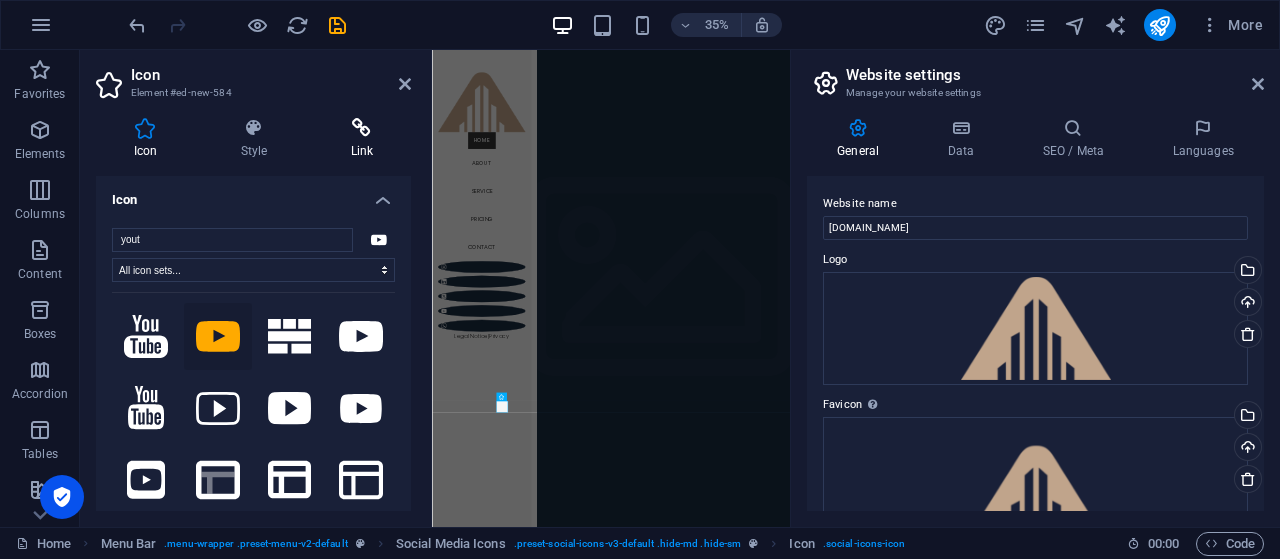 click at bounding box center [362, 128] 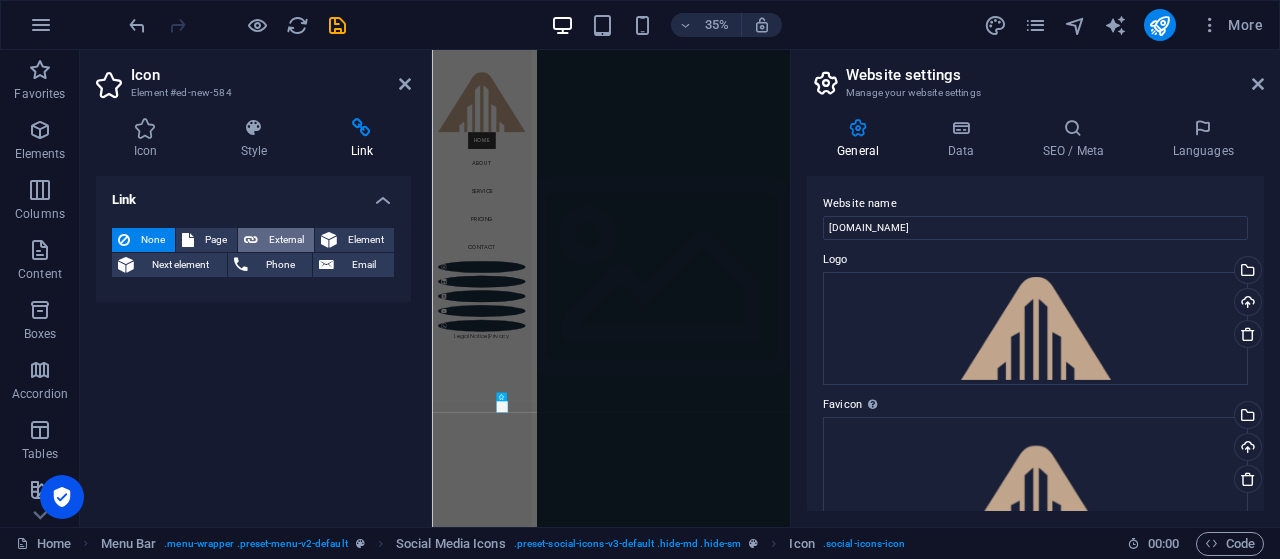 click on "External" at bounding box center (286, 240) 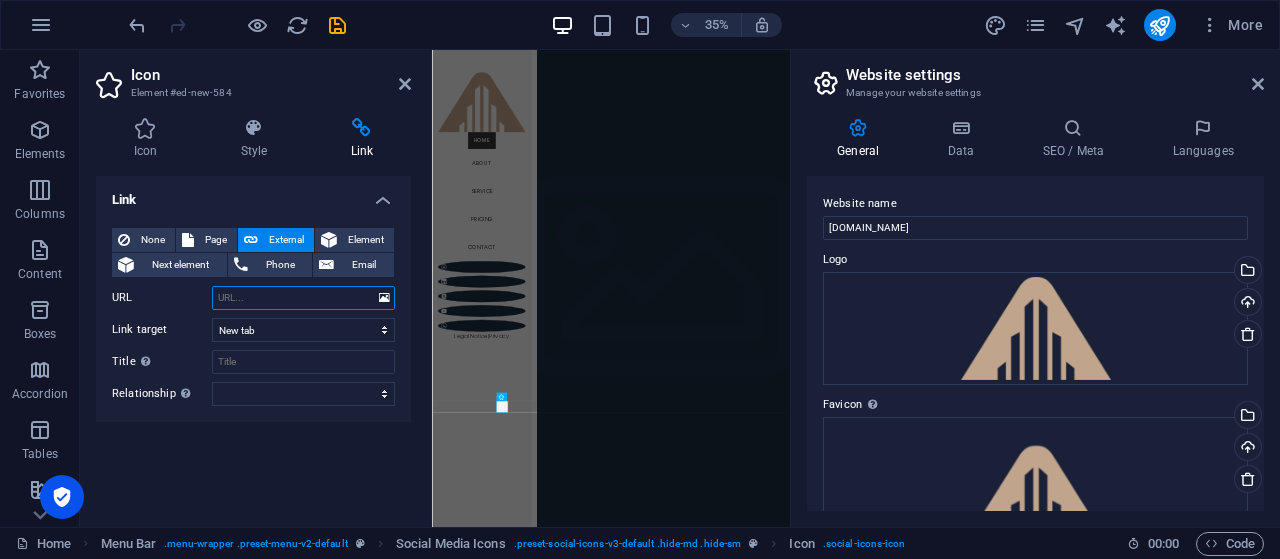 paste on "https://www.youtube.com/@RealmDoha" 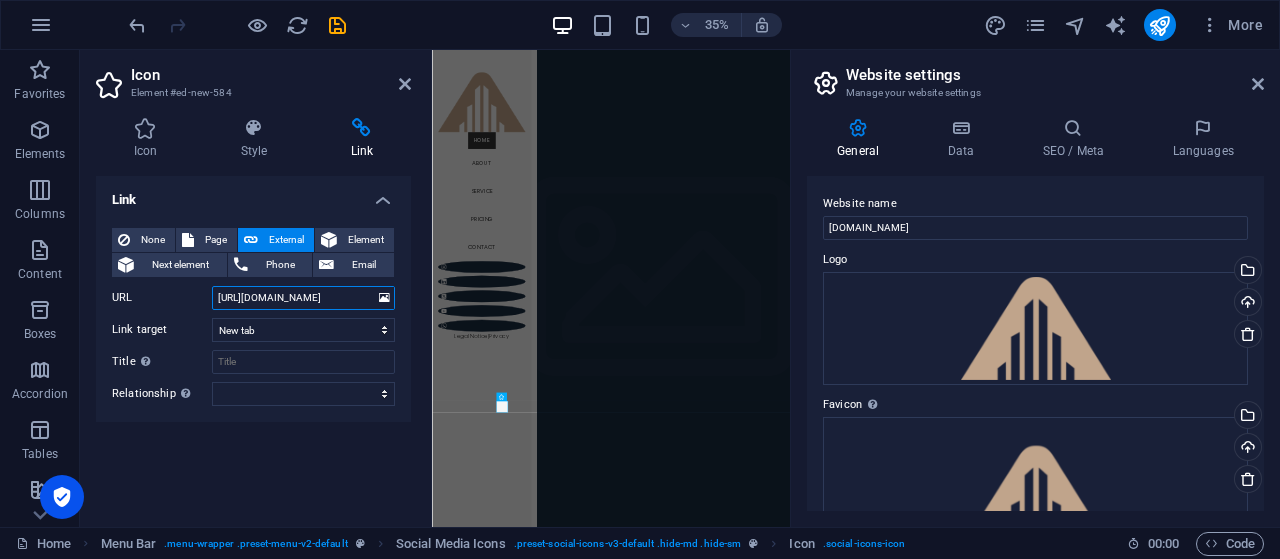 scroll, scrollTop: 0, scrollLeft: 27, axis: horizontal 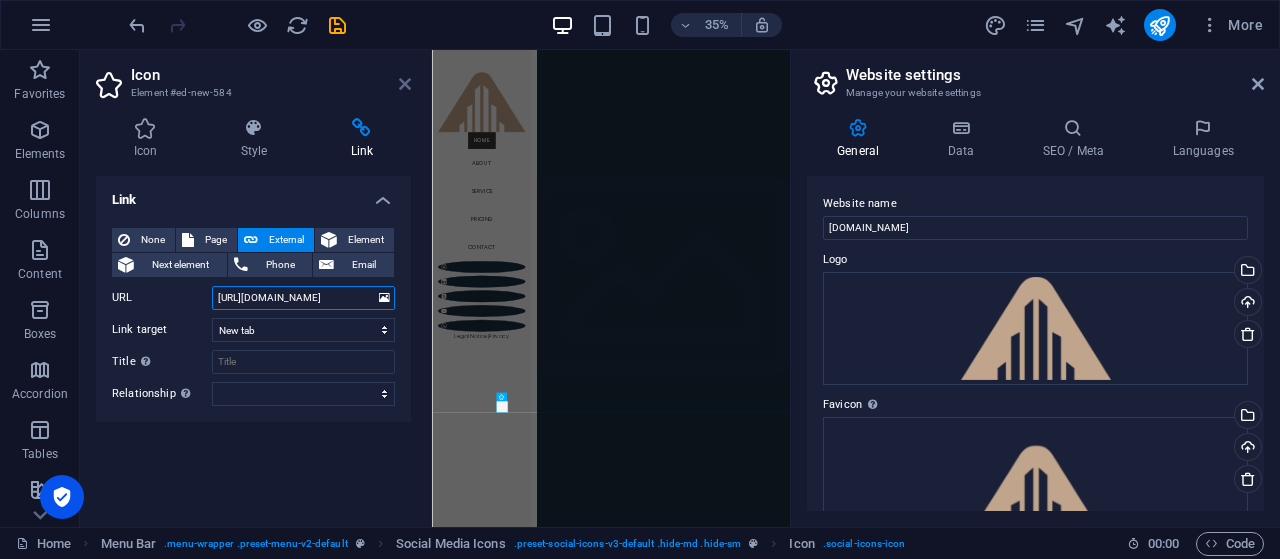 type on "https://www.youtube.com/@RealmDoha" 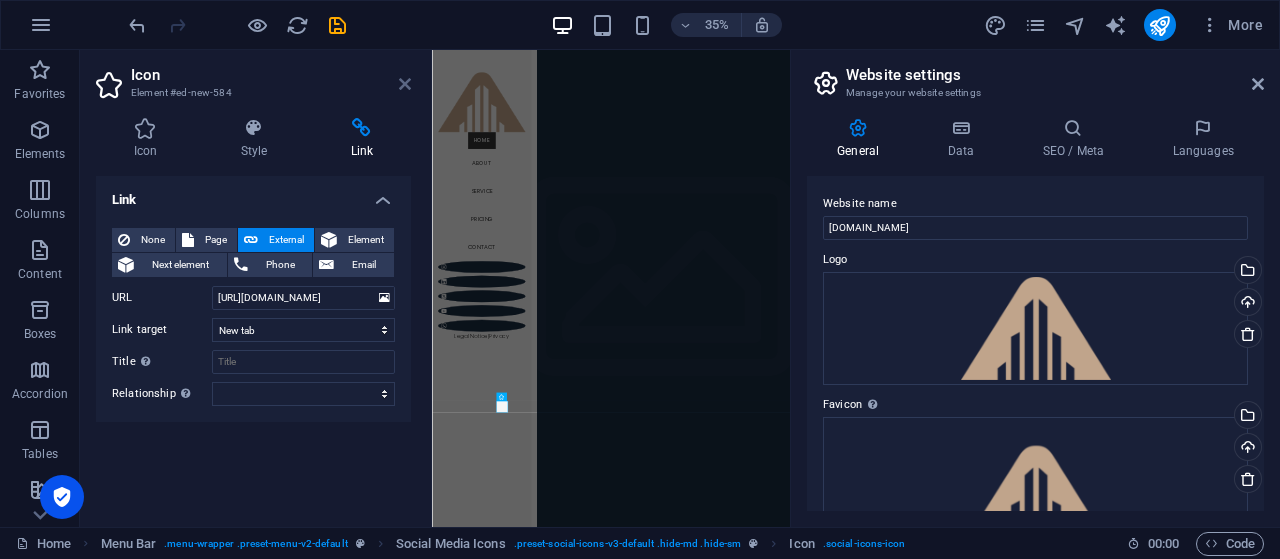 scroll, scrollTop: 0, scrollLeft: 0, axis: both 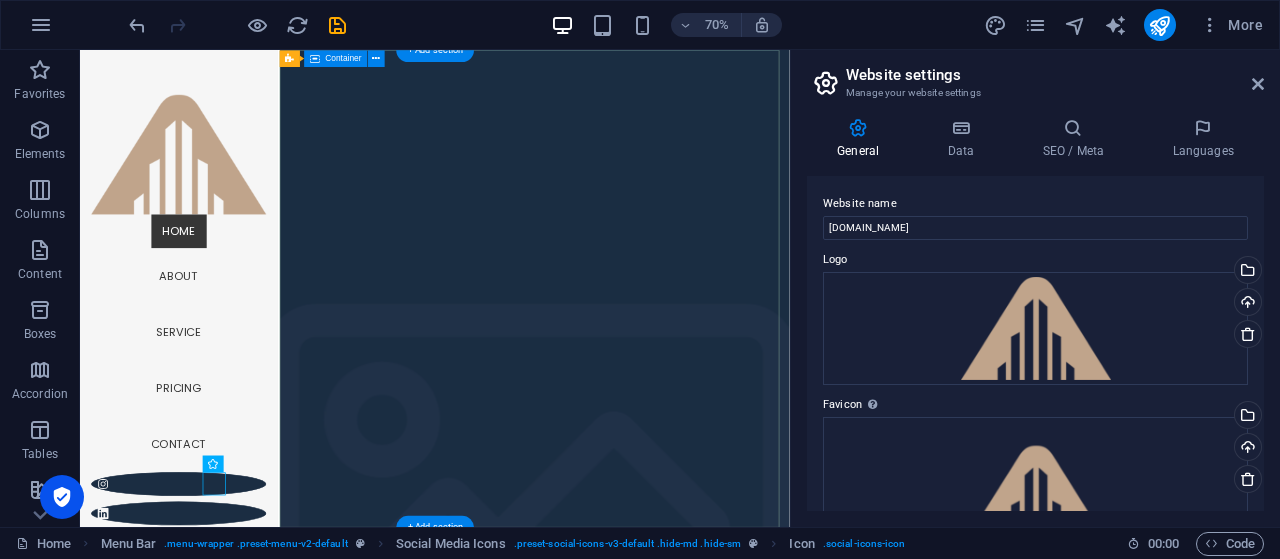 click on "Realm Decor and Trading Designs That Speak. Spaces That Feel. Learn more" at bounding box center [729, 1563] 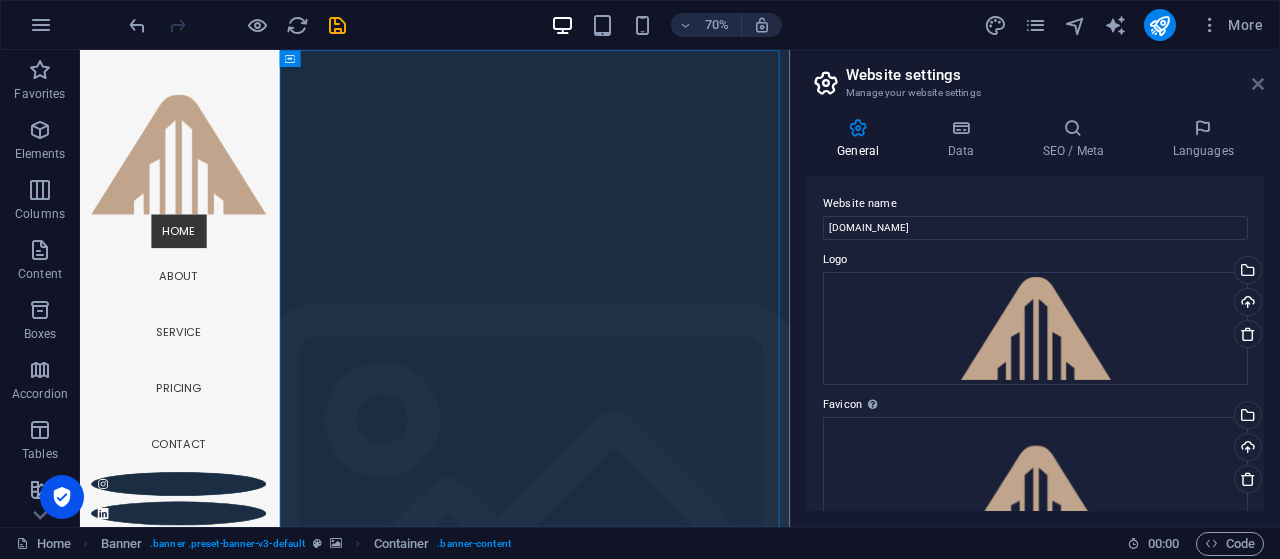 click at bounding box center [1258, 84] 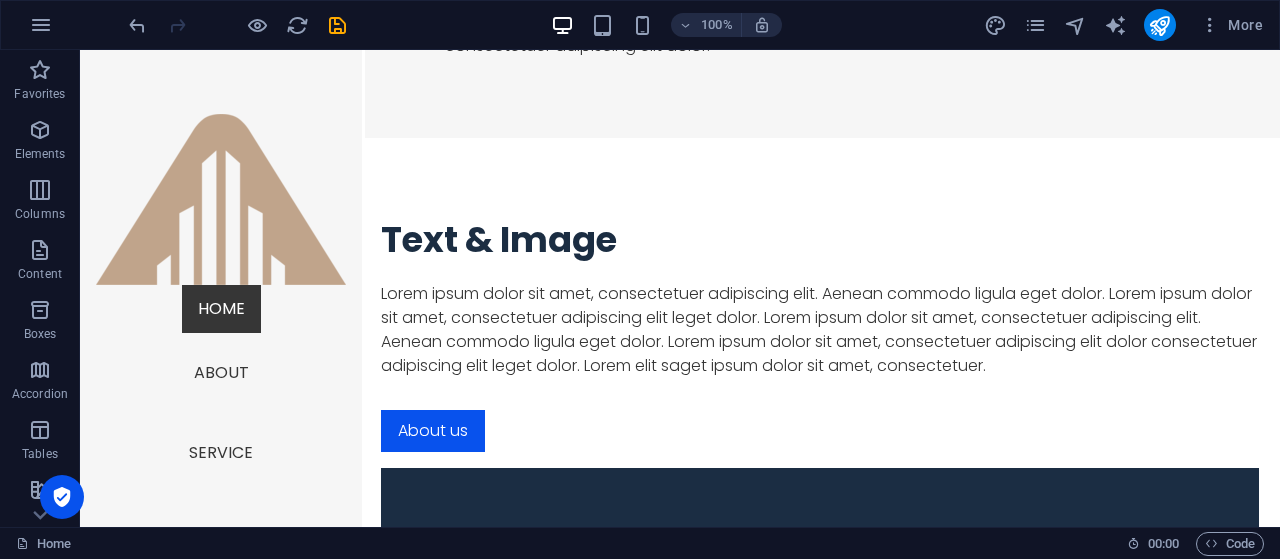 scroll, scrollTop: 3104, scrollLeft: 0, axis: vertical 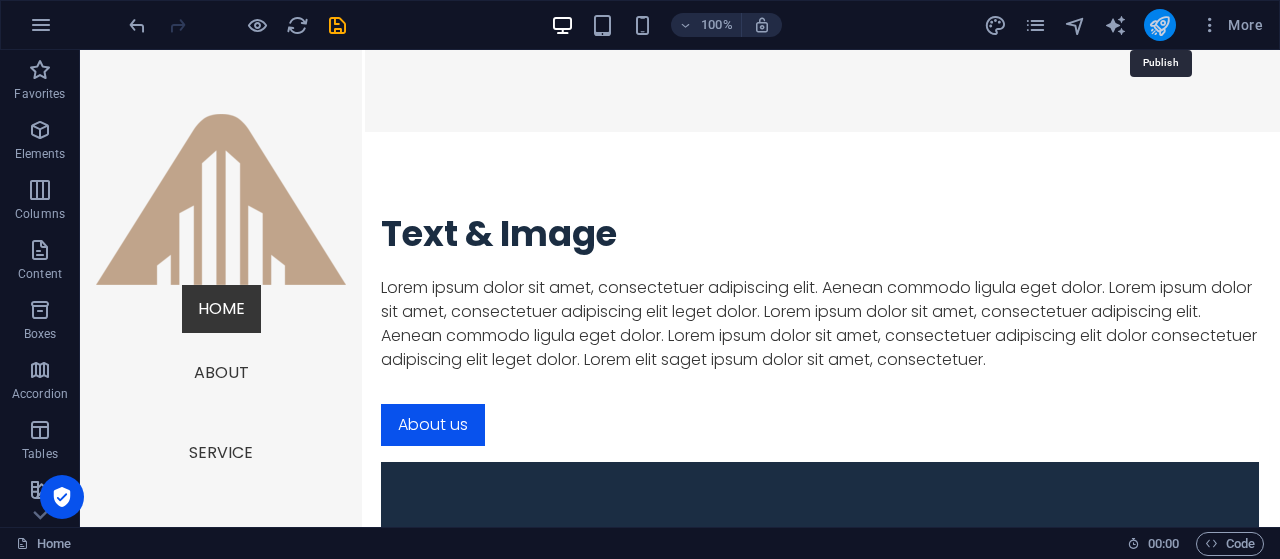 click at bounding box center (1159, 25) 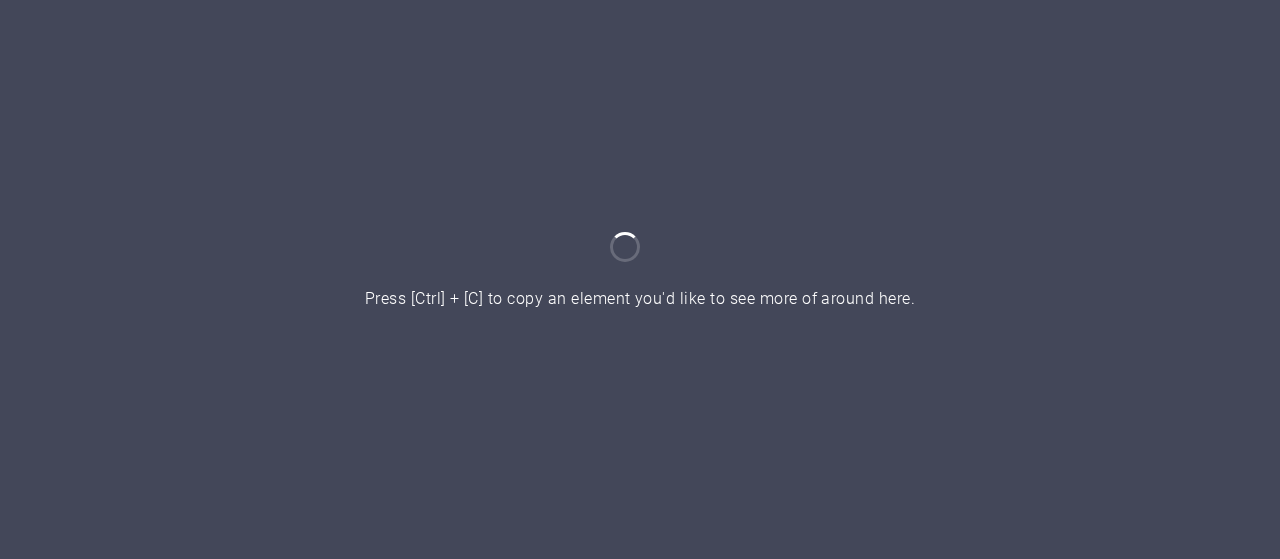 scroll, scrollTop: 0, scrollLeft: 0, axis: both 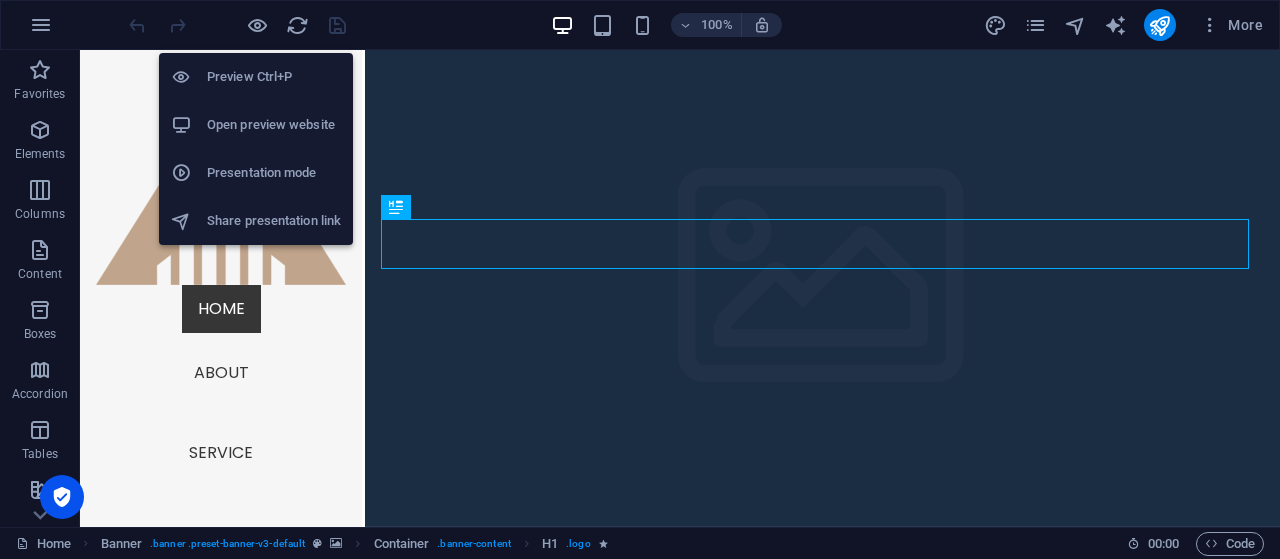 click on "Preview Ctrl+P" at bounding box center [274, 77] 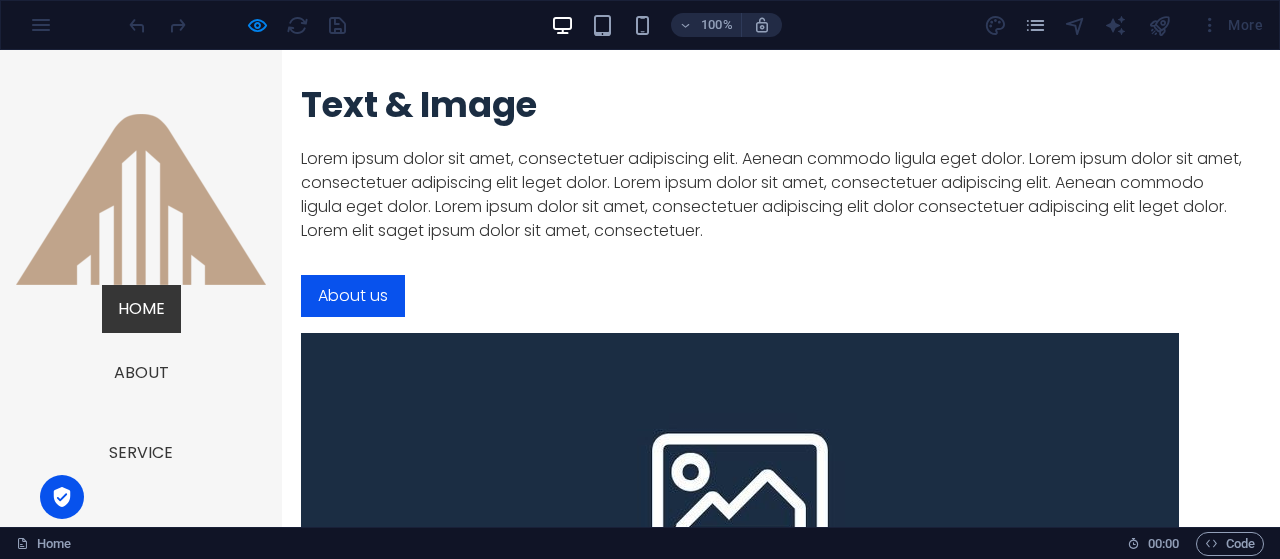 scroll, scrollTop: 2916, scrollLeft: 0, axis: vertical 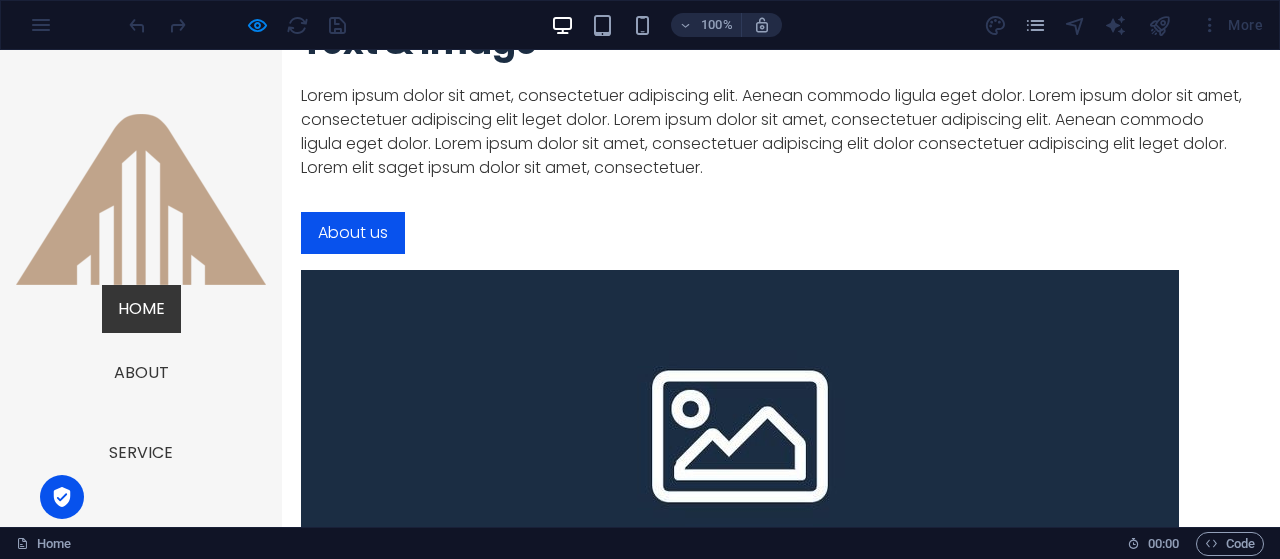 click on "Lorem ipsum dolor sit amet, consetetur sadipscing elitr, sed diam nonumy.  Legal Notice  |  Privacy Contact Phone:  +974 3336 2101 Mobil:  +974 4465 5501 Email:  admin@realm.com.qa Address 10360 Doha, Qatar ,  12345 Navigation Home About Service Pricing Contact" at bounding box center (782, 2527) 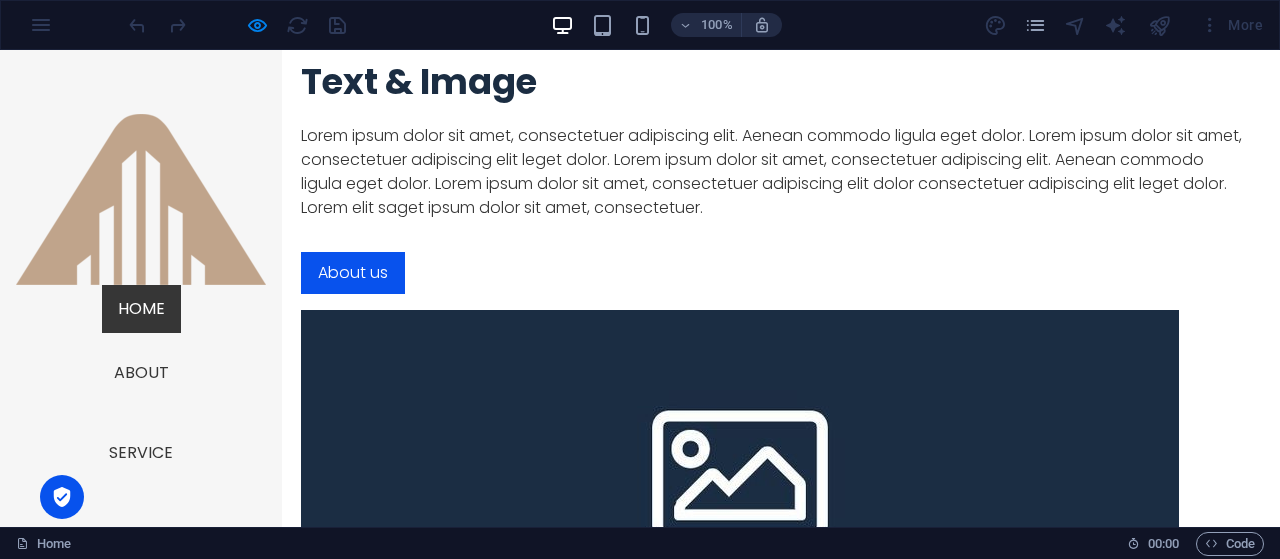 scroll, scrollTop: 2836, scrollLeft: 0, axis: vertical 